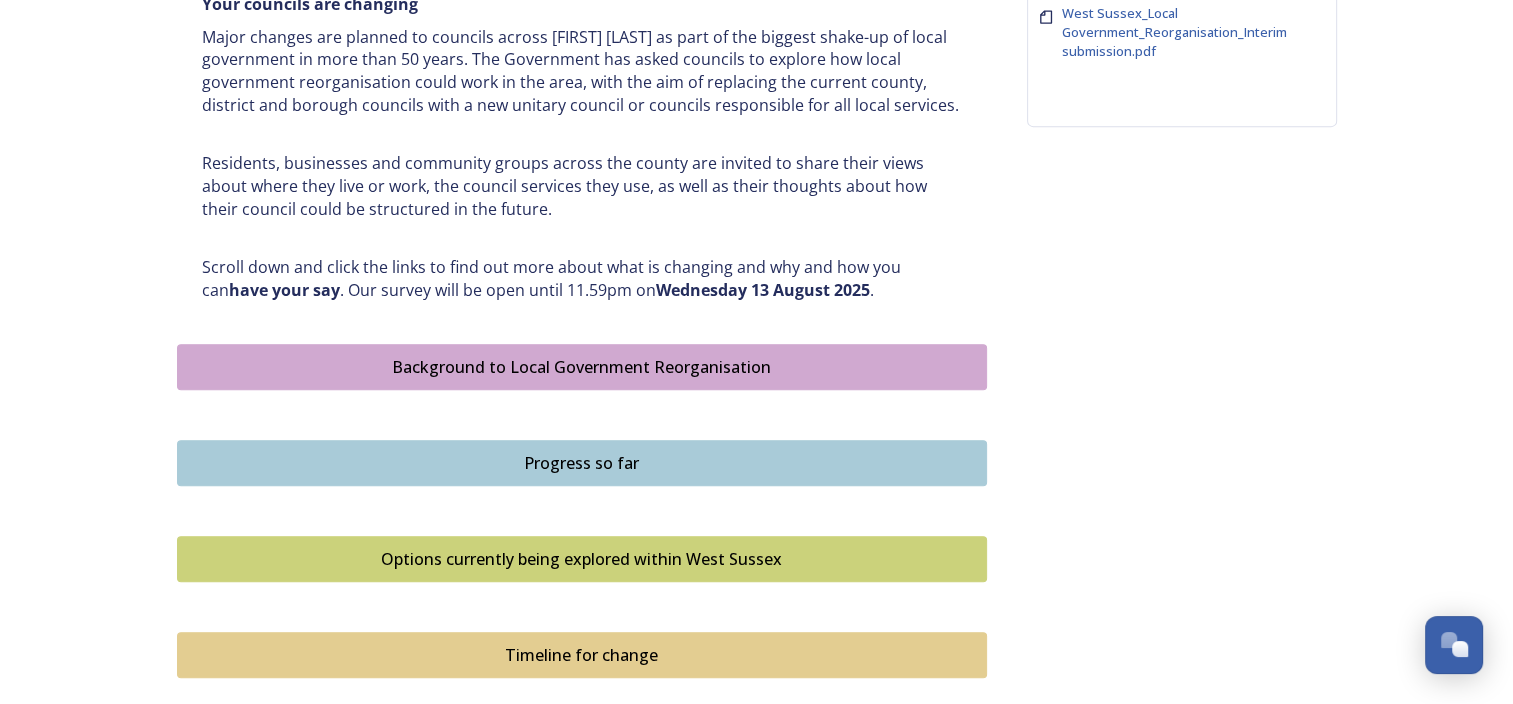scroll, scrollTop: 900, scrollLeft: 0, axis: vertical 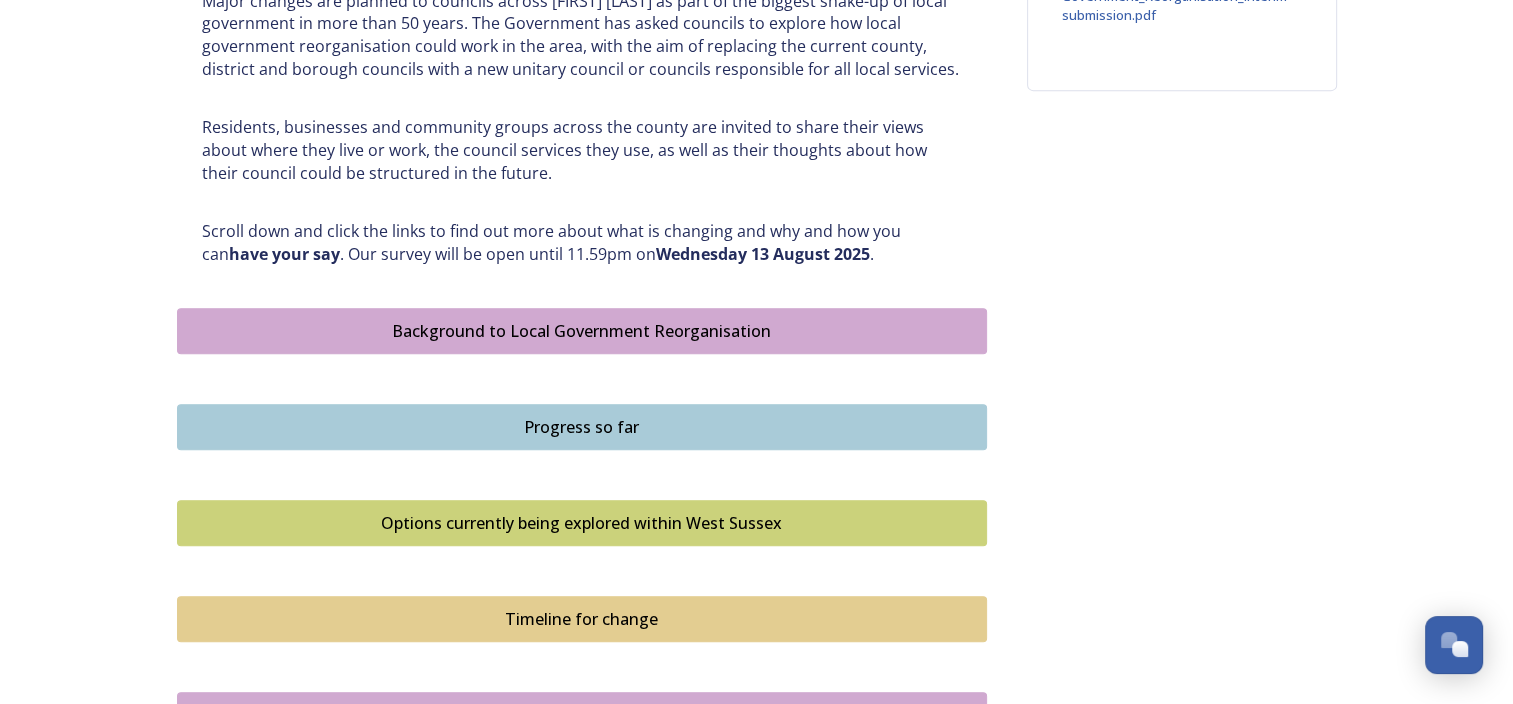 click on "Background to Local Government Reorganisation" at bounding box center (582, 331) 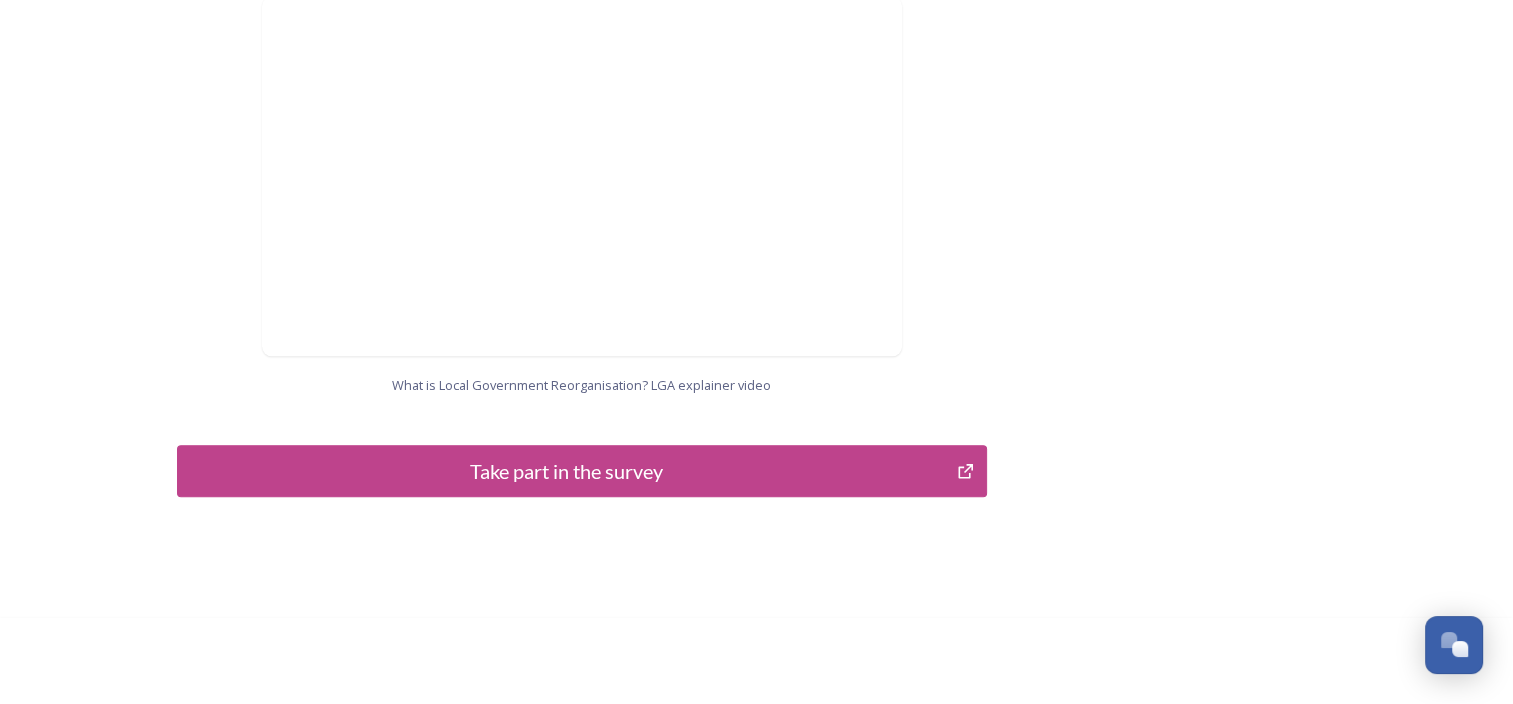 scroll, scrollTop: 2130, scrollLeft: 0, axis: vertical 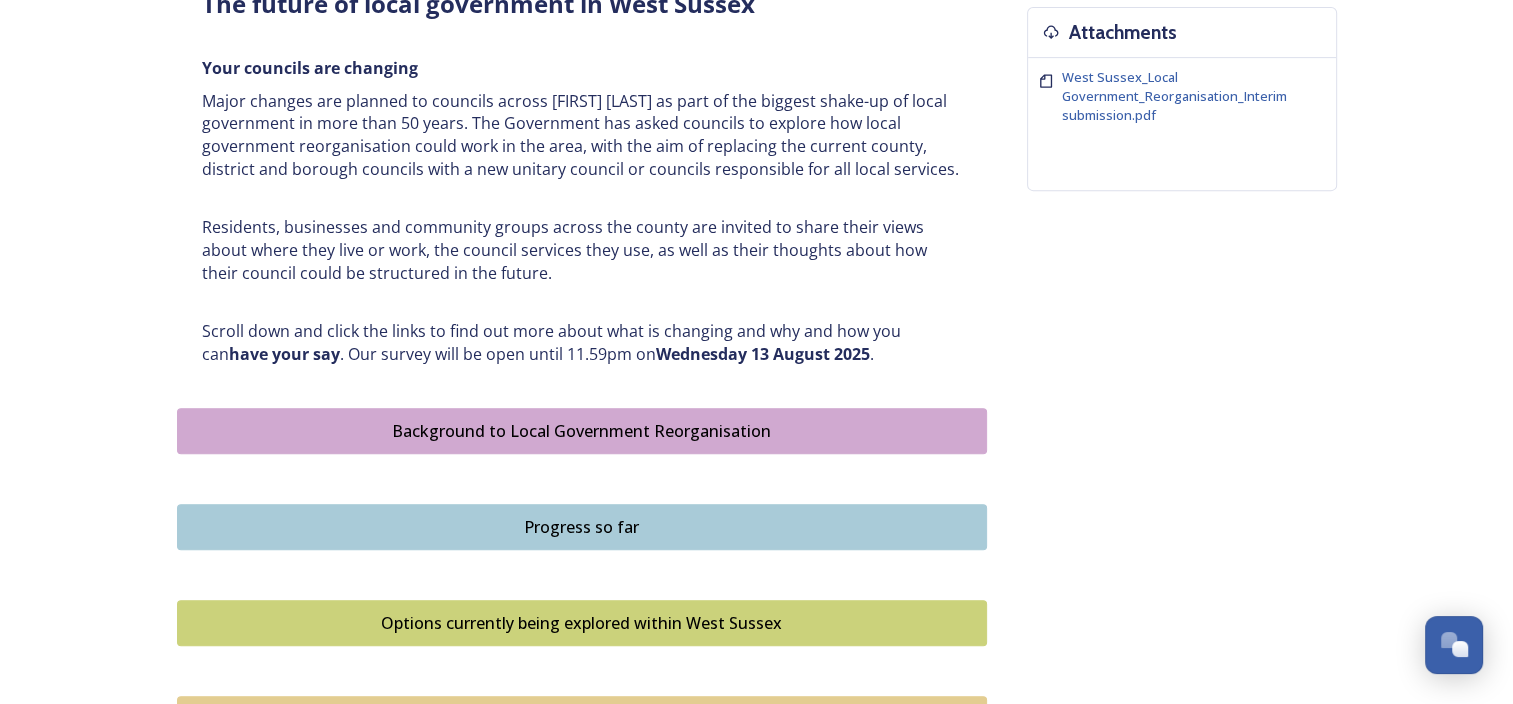 click on "Progress so far" at bounding box center (582, 527) 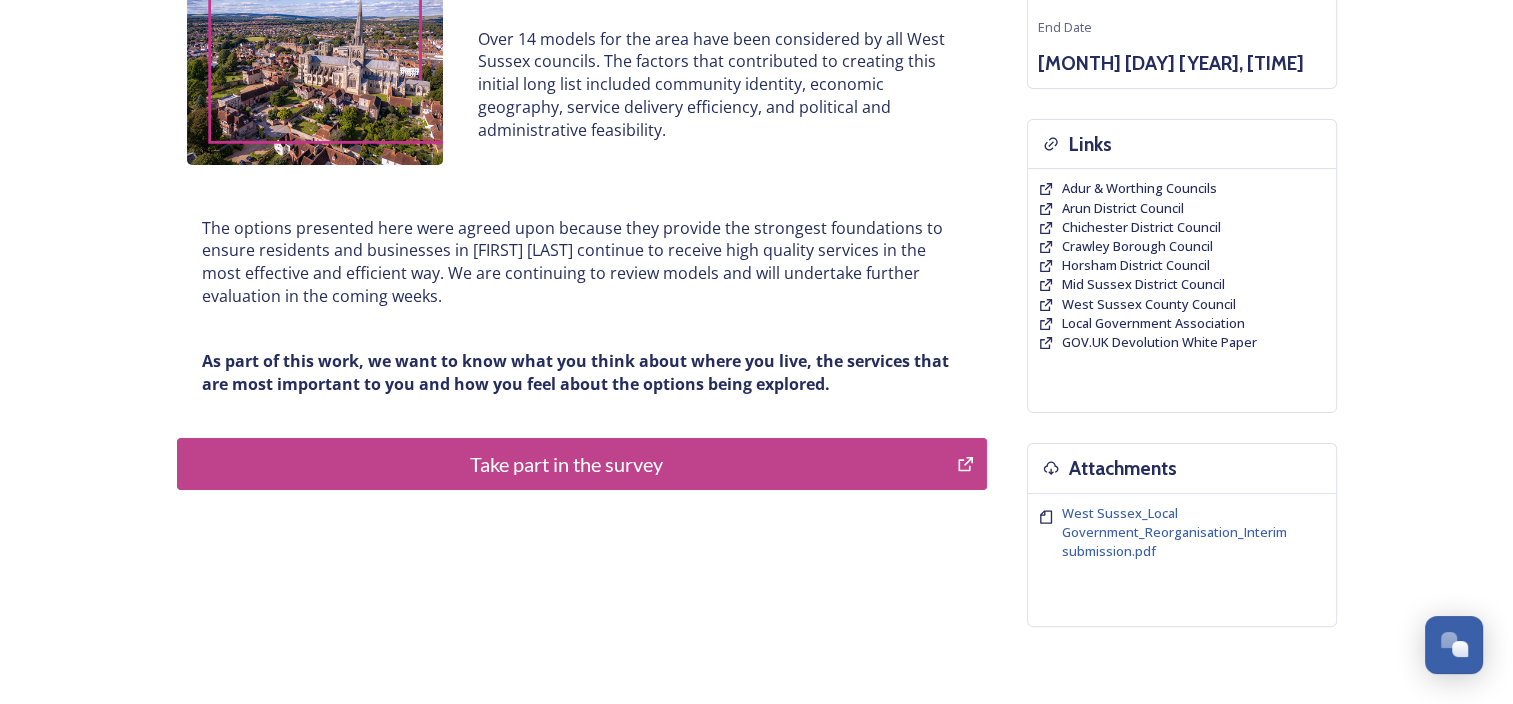 scroll, scrollTop: 400, scrollLeft: 0, axis: vertical 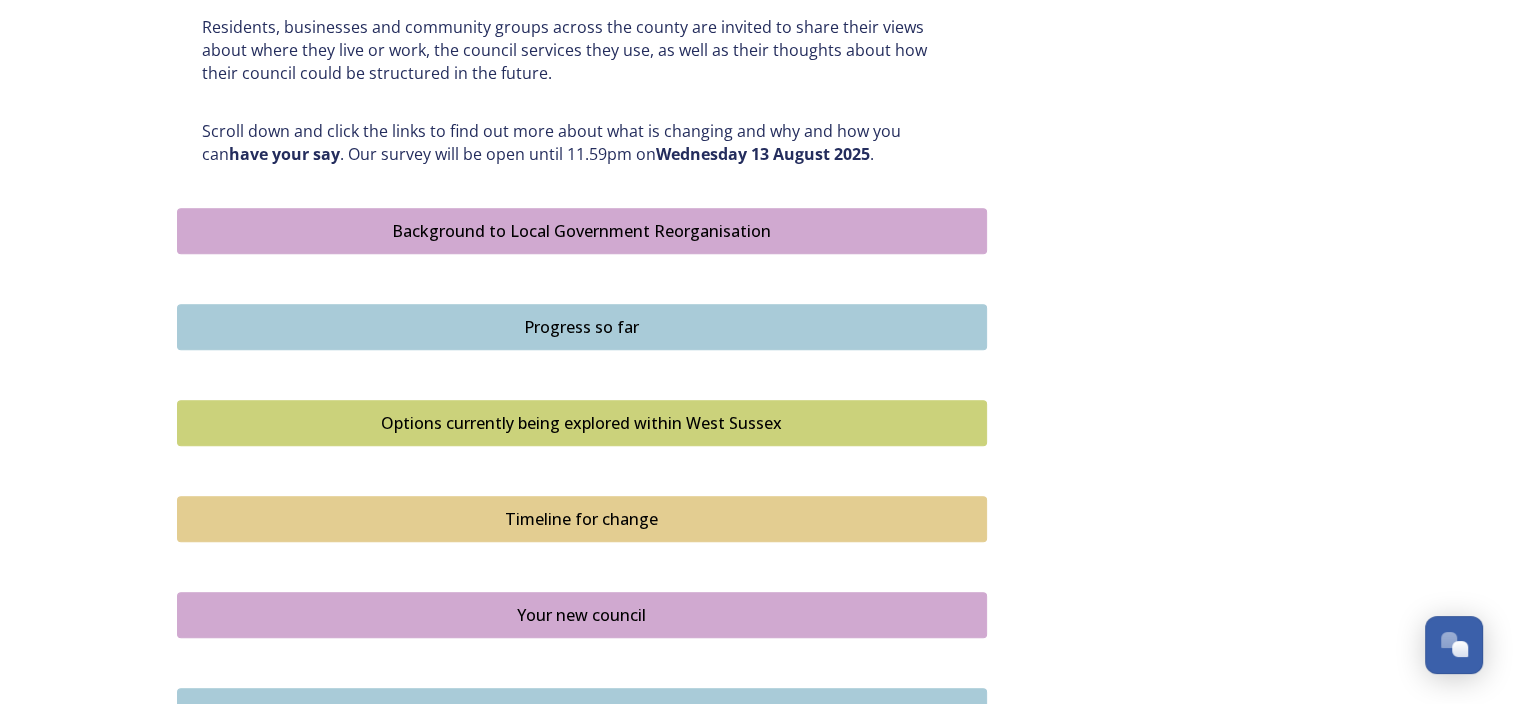 click on "Options currently being explored within West Sussex" at bounding box center (582, 423) 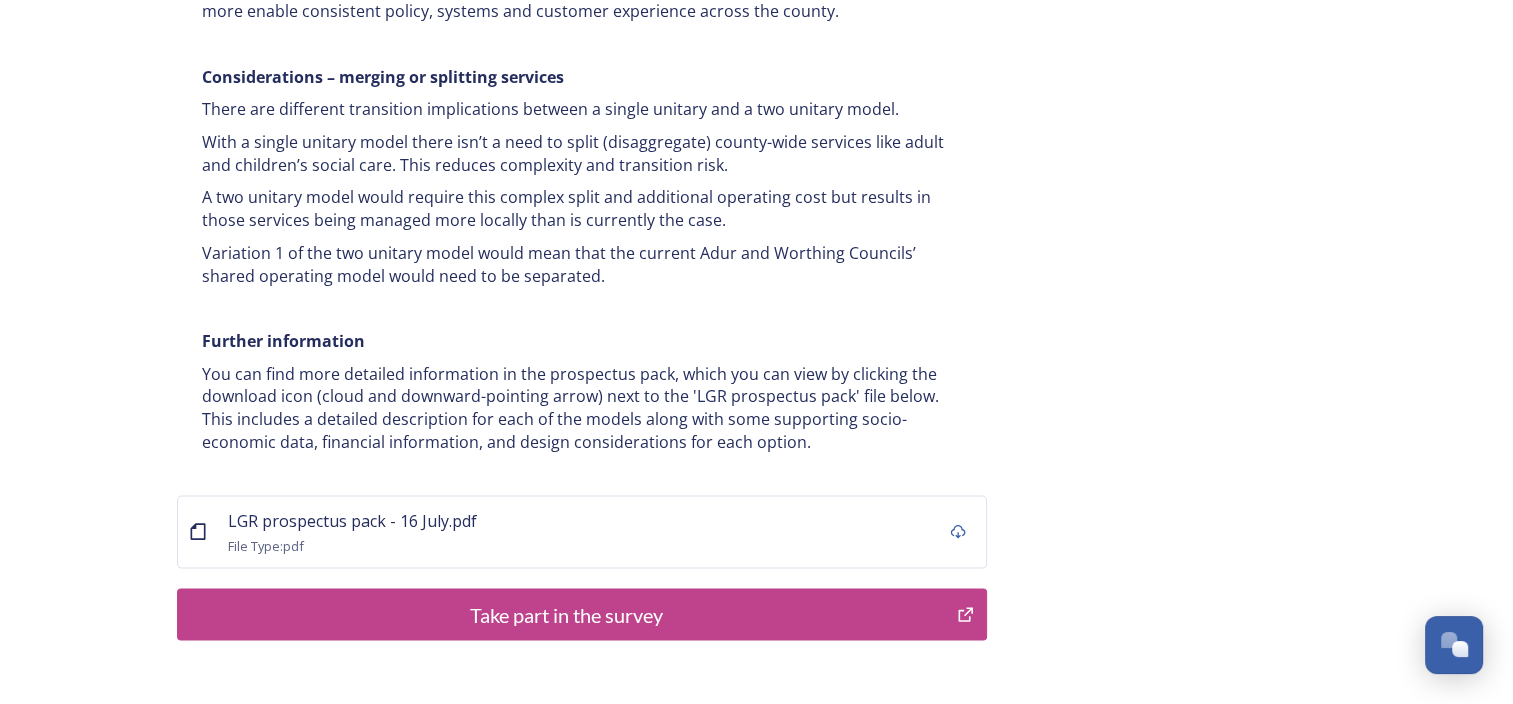 scroll, scrollTop: 4000, scrollLeft: 0, axis: vertical 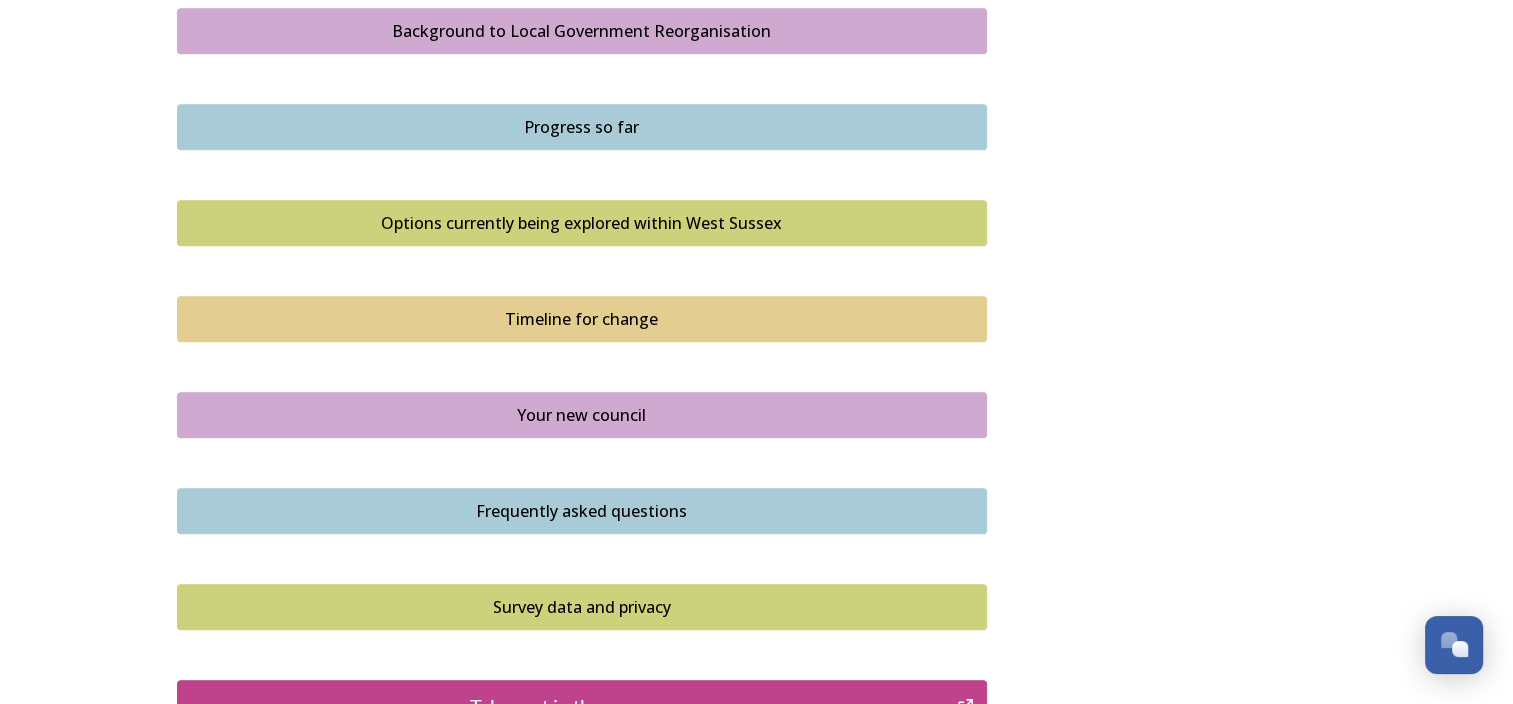 click on "Timeline for change" at bounding box center [582, 319] 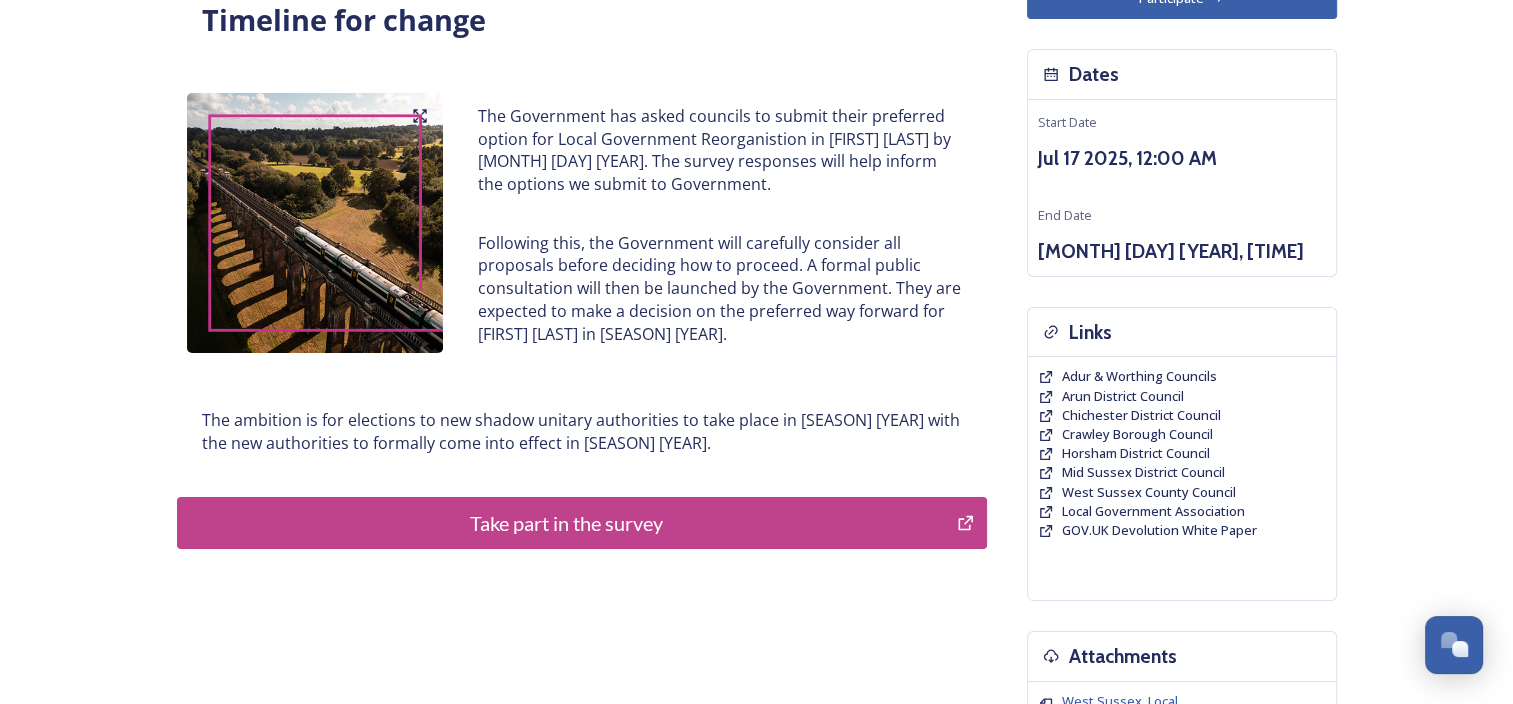 scroll, scrollTop: 300, scrollLeft: 0, axis: vertical 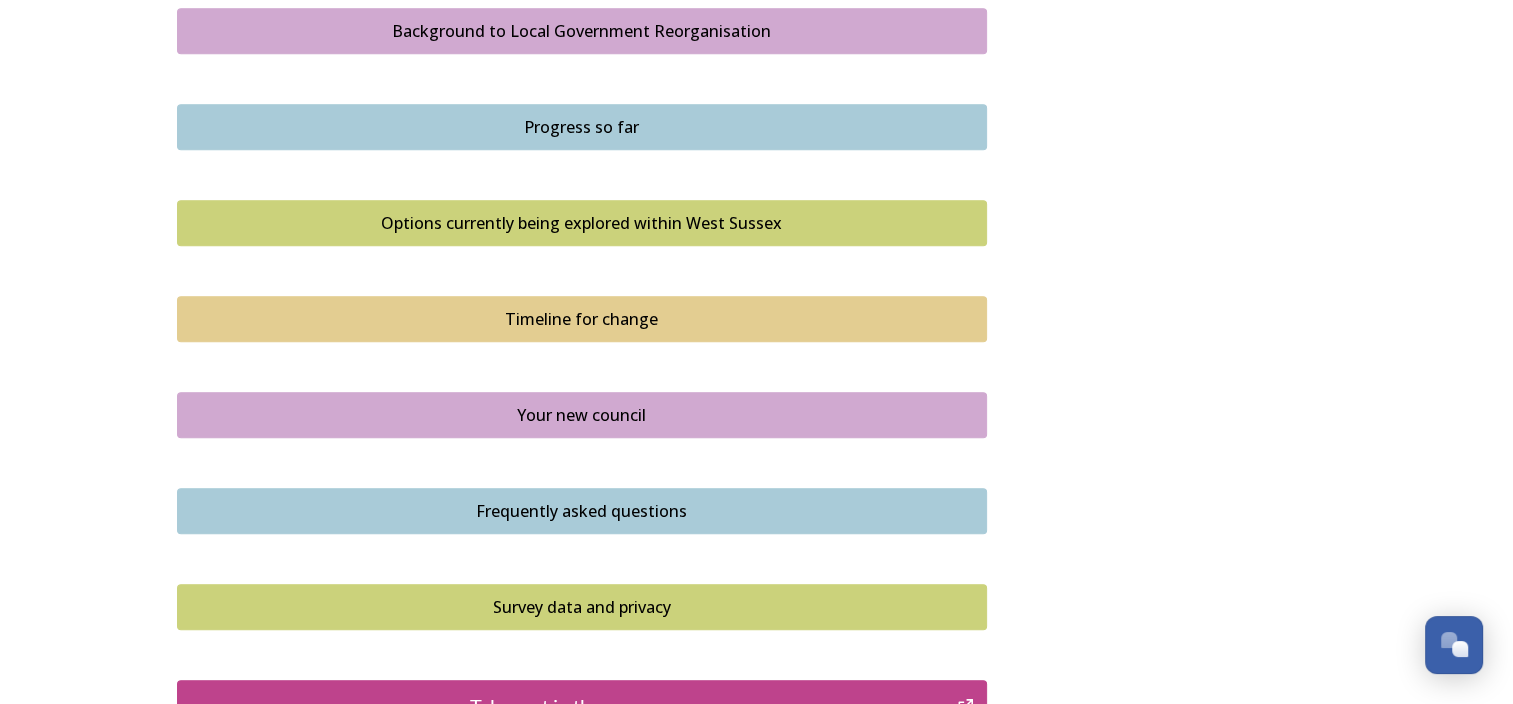 click on "Your new council" at bounding box center (582, 415) 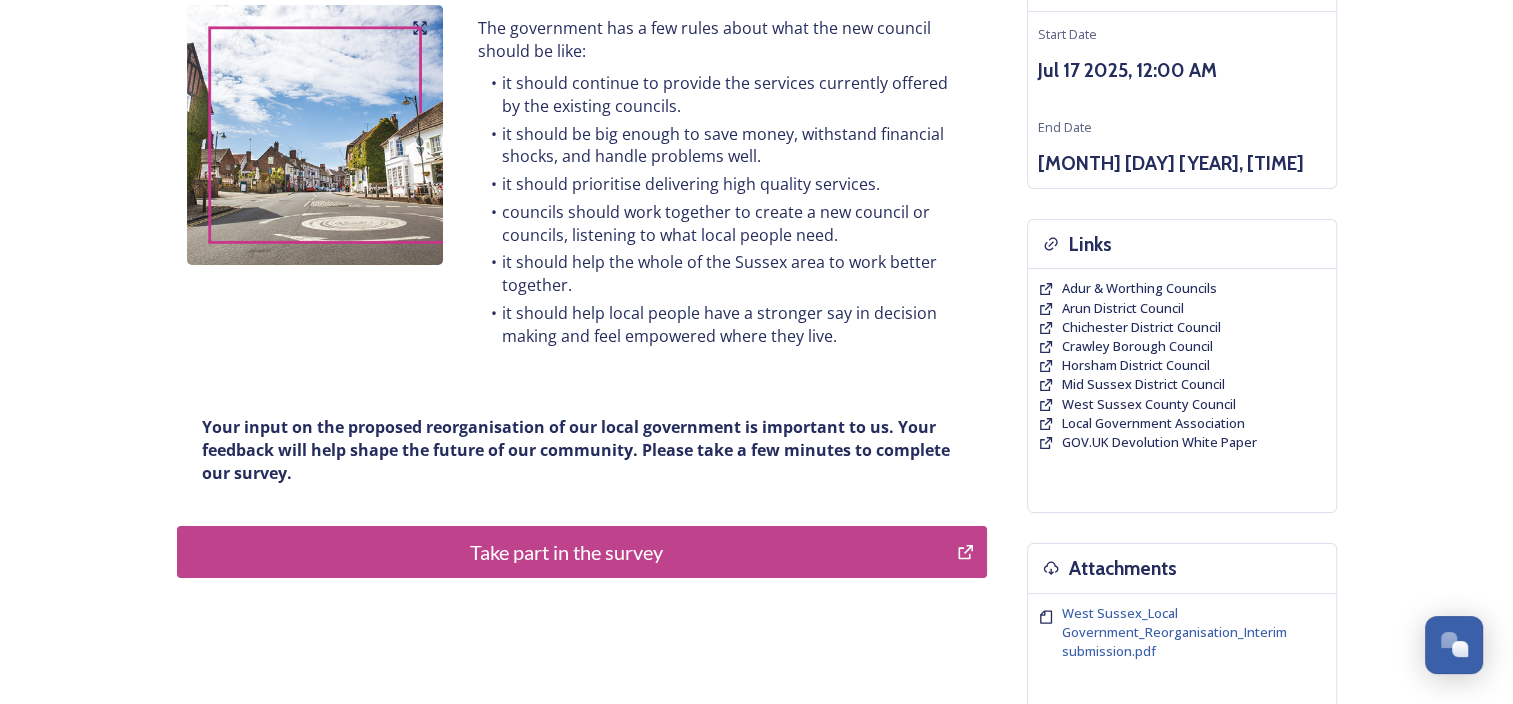scroll, scrollTop: 300, scrollLeft: 0, axis: vertical 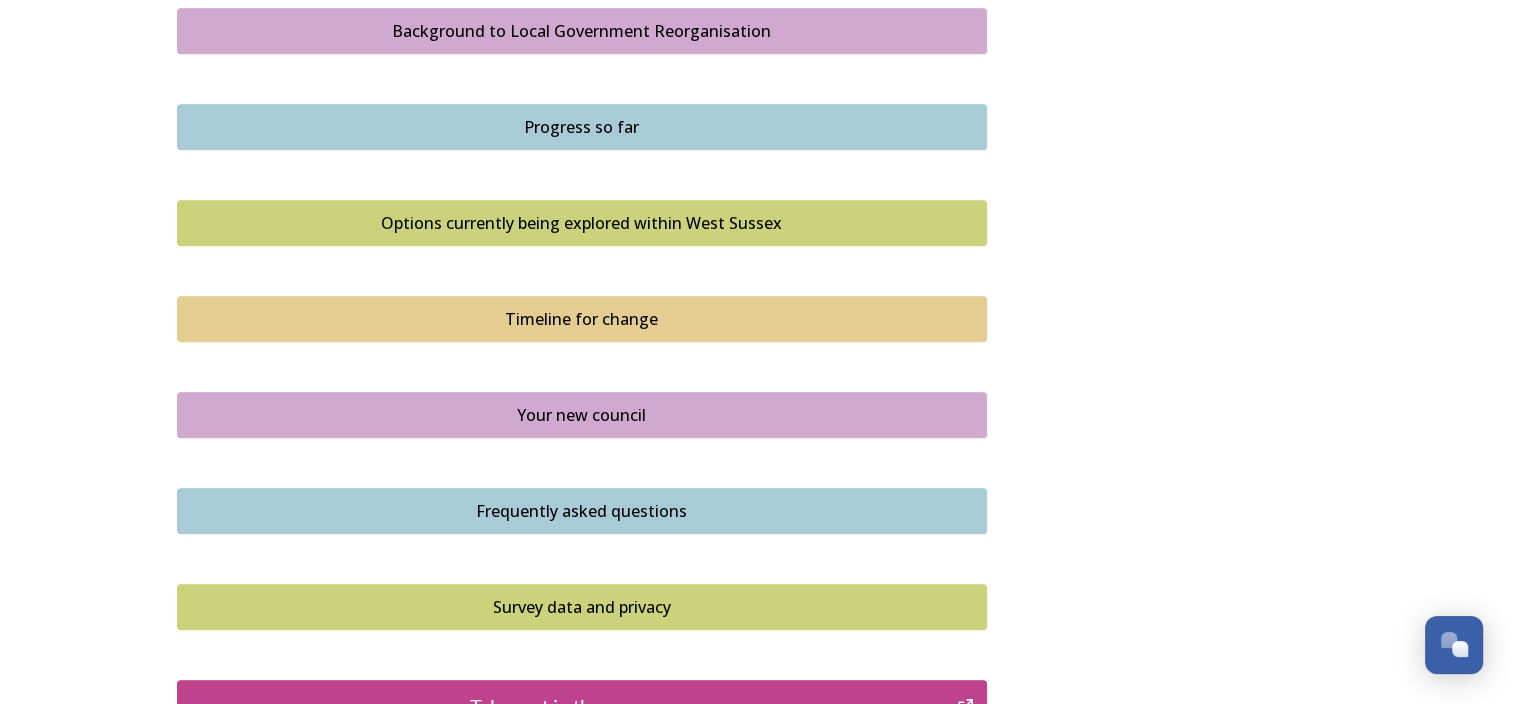 click on "Frequently asked questions" at bounding box center (582, 511) 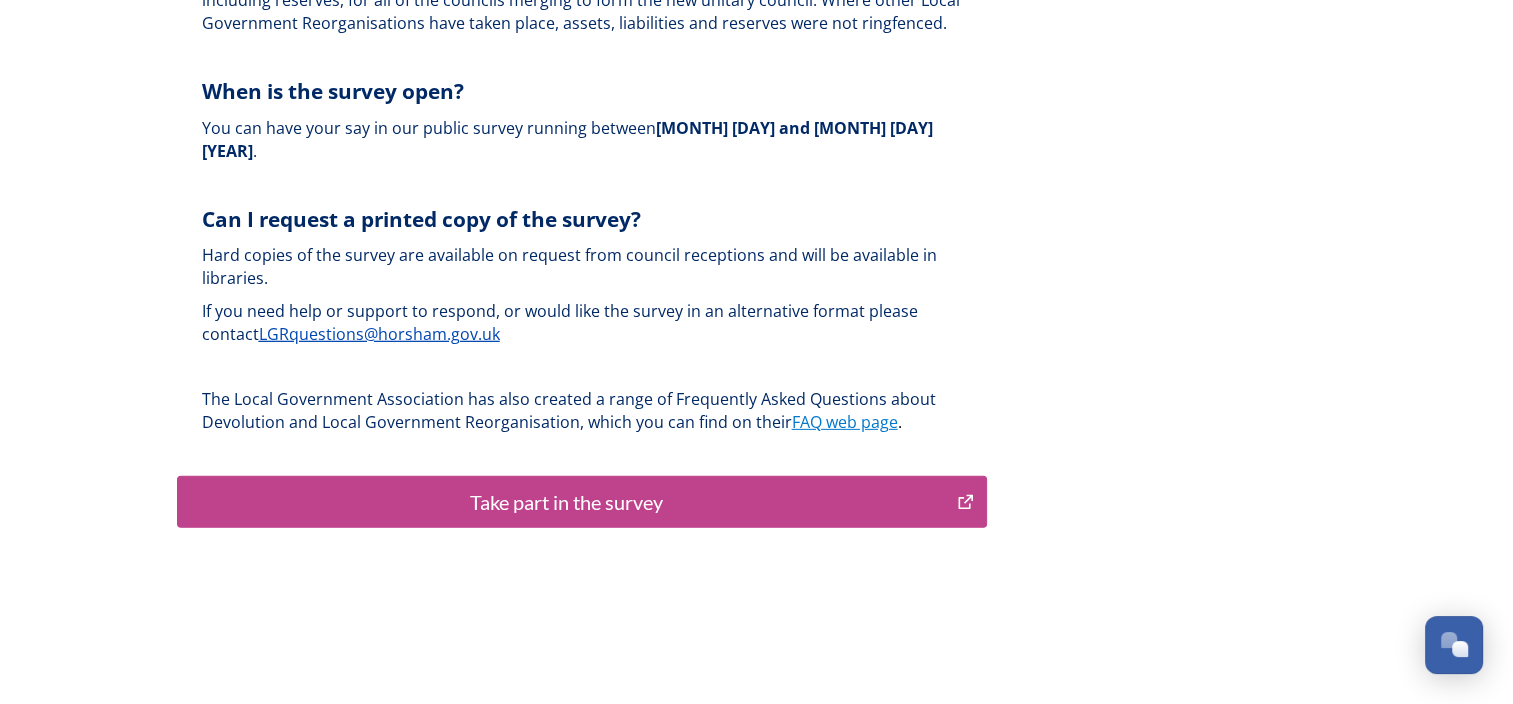 scroll, scrollTop: 6079, scrollLeft: 0, axis: vertical 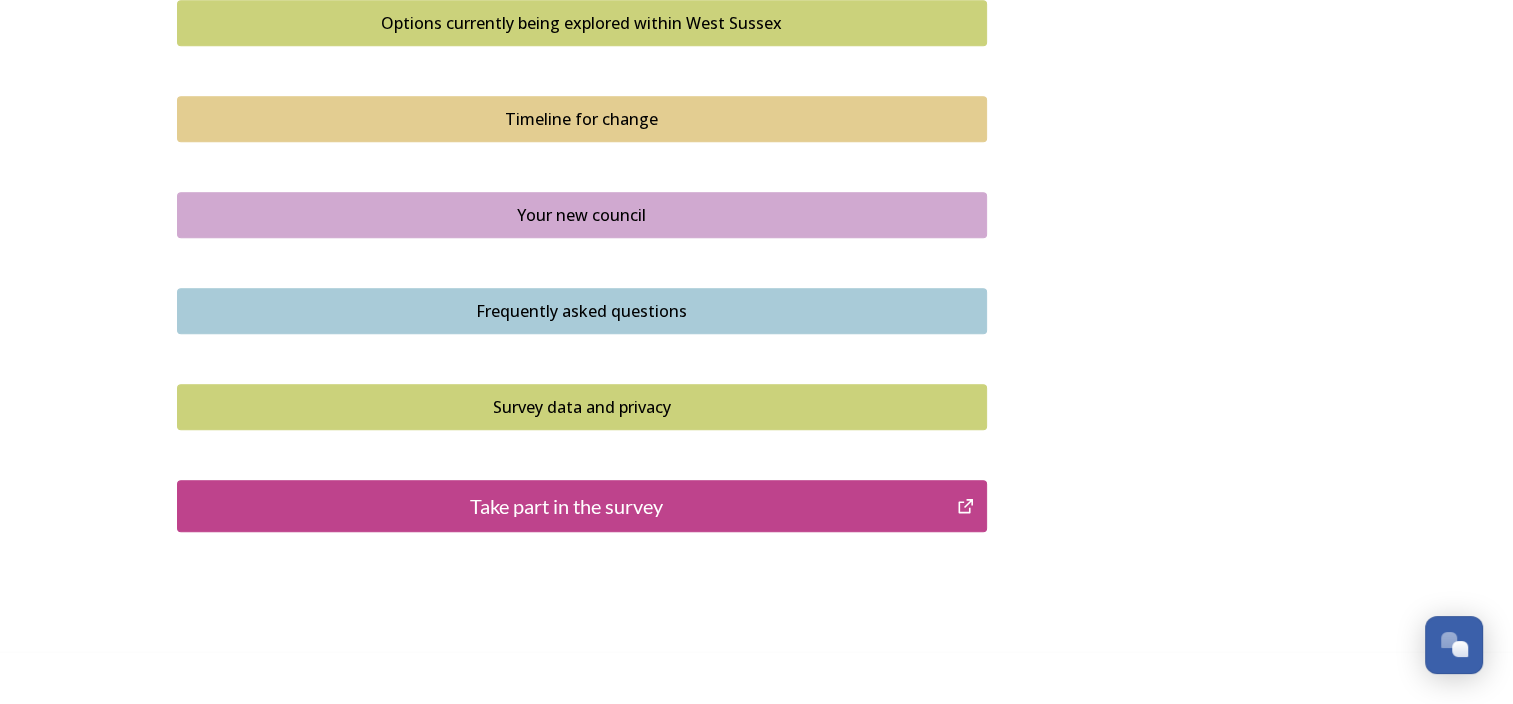 click on "Survey data and privacy" at bounding box center (582, 407) 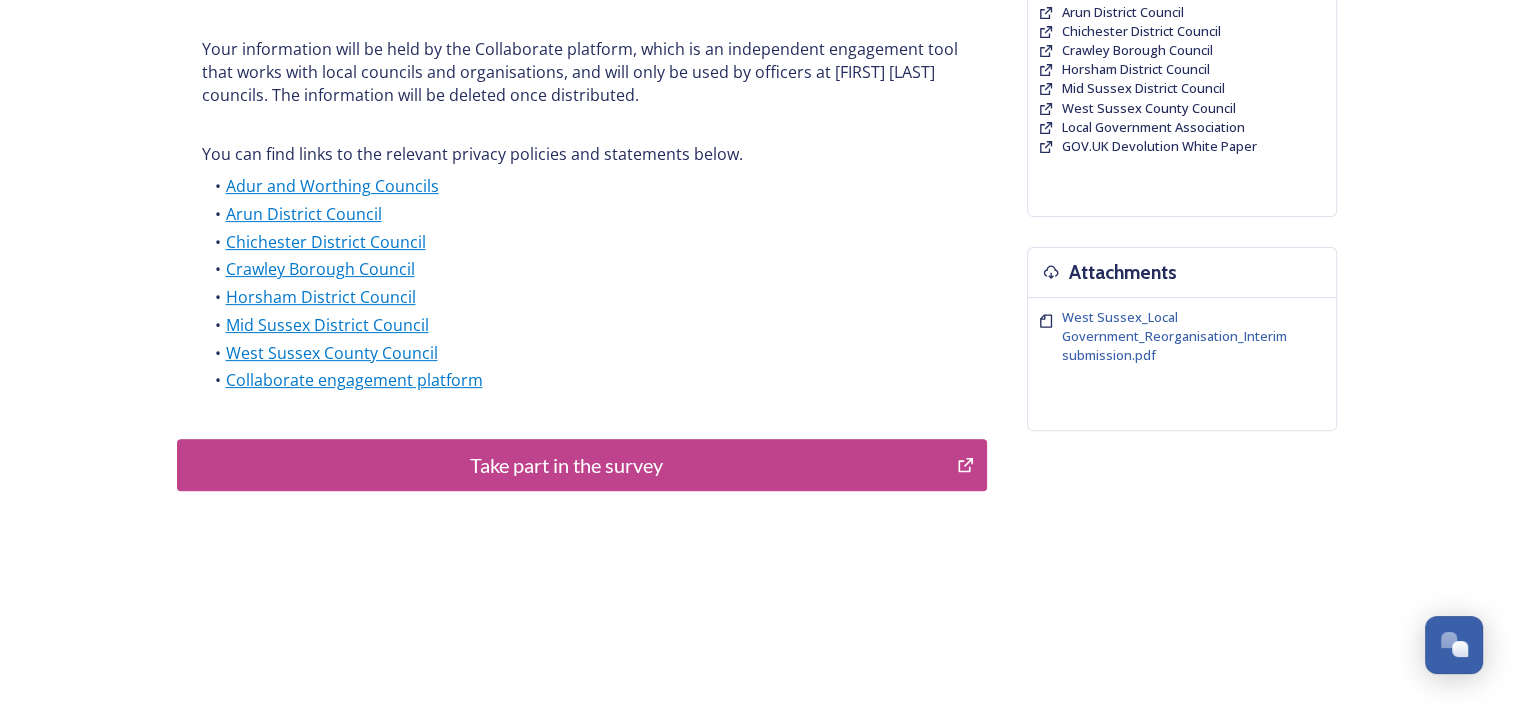 scroll, scrollTop: 566, scrollLeft: 0, axis: vertical 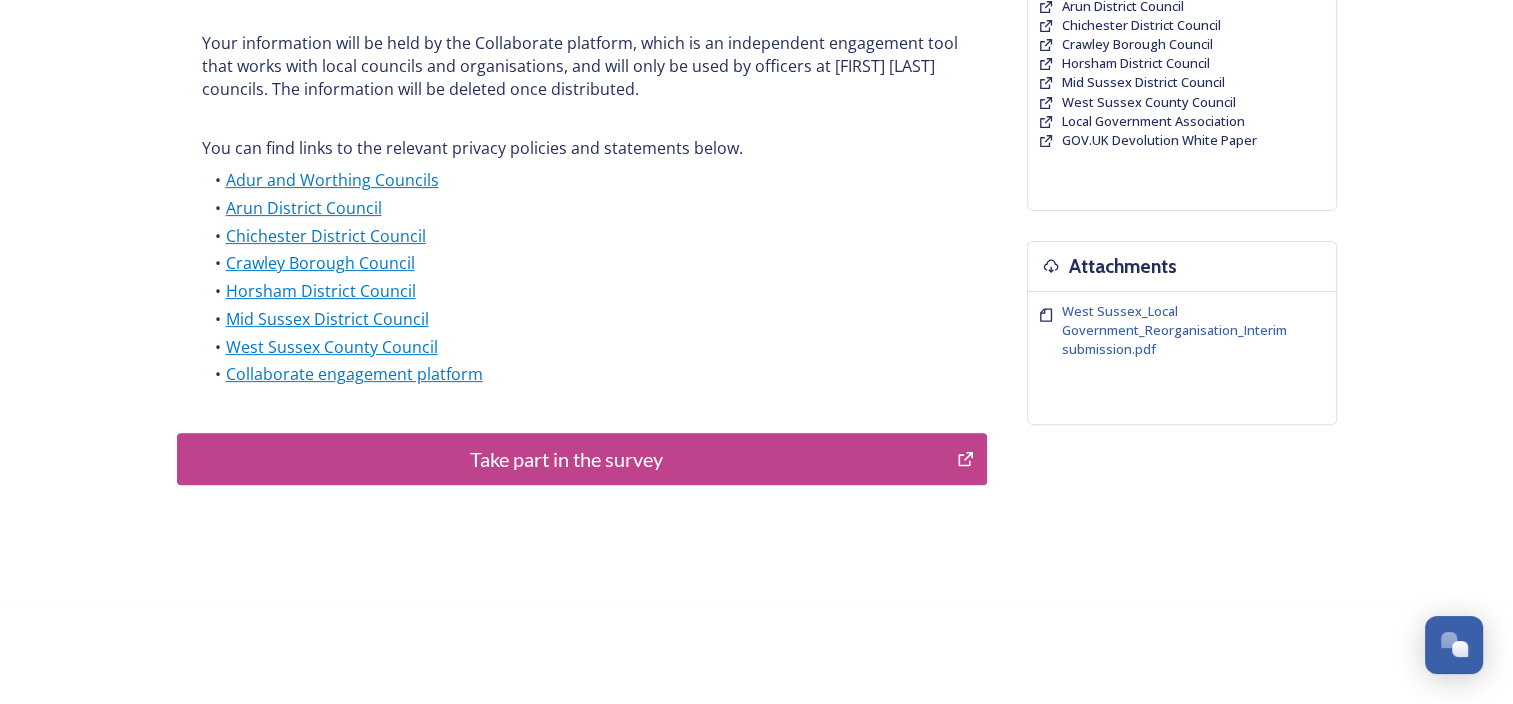 click on "Take part in the survey" at bounding box center [567, 459] 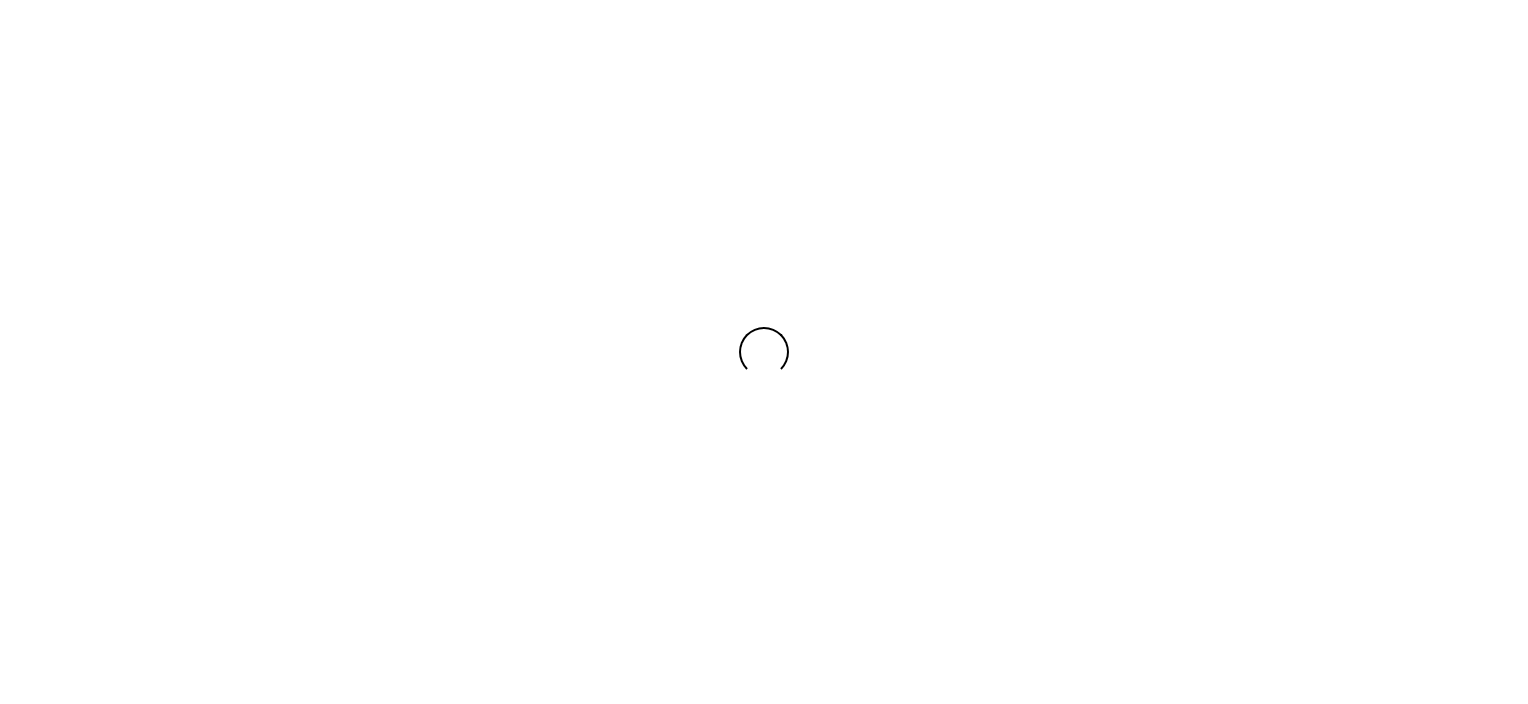 scroll, scrollTop: 0, scrollLeft: 0, axis: both 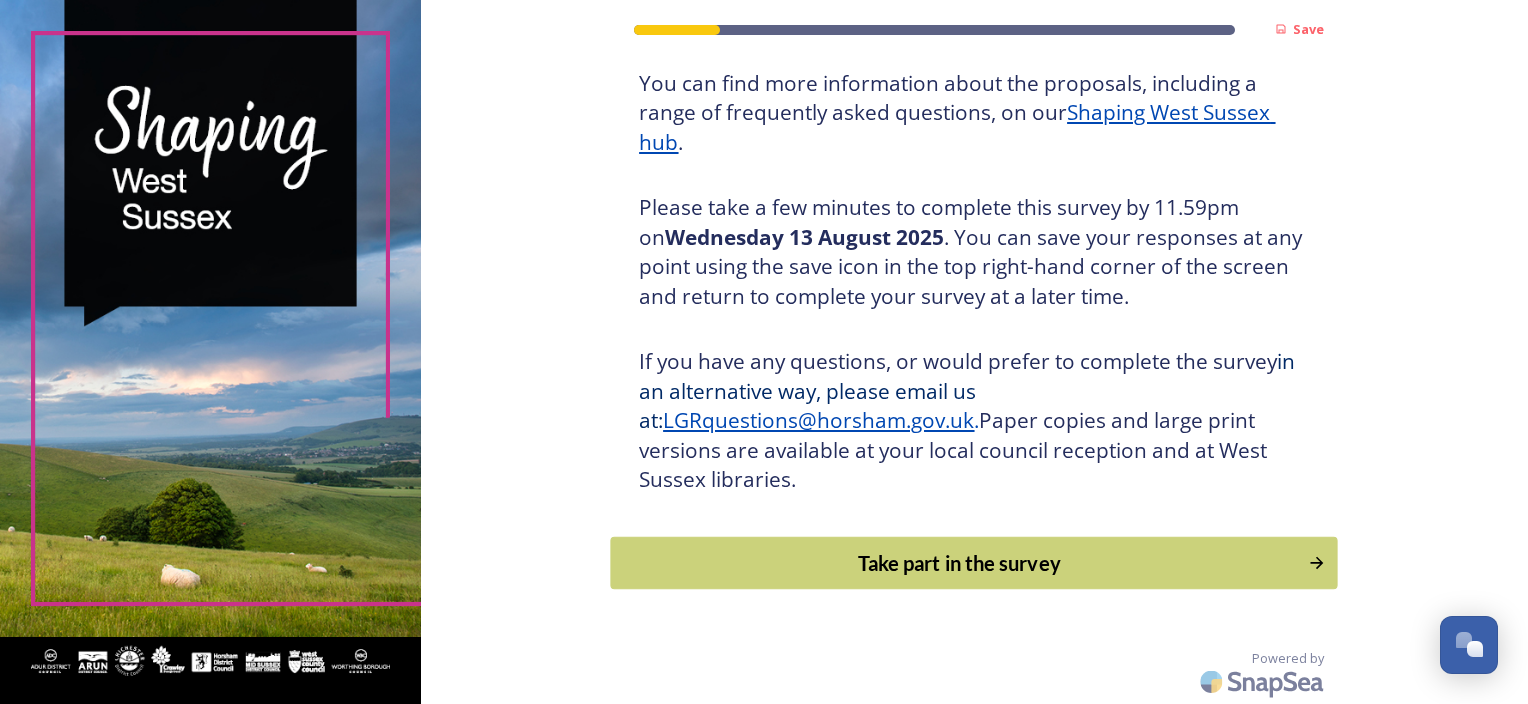 click on "Take part in the survey" at bounding box center [960, 563] 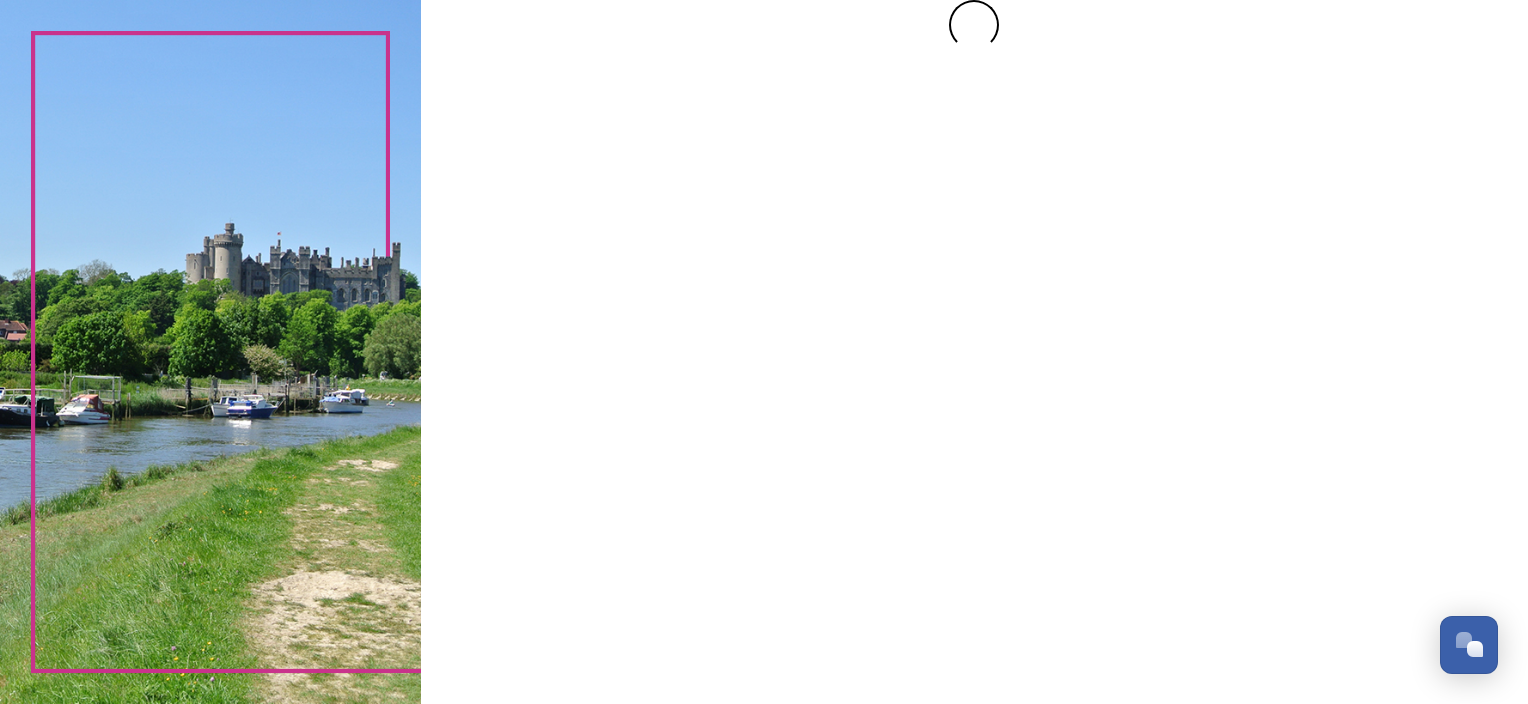 scroll, scrollTop: 0, scrollLeft: 0, axis: both 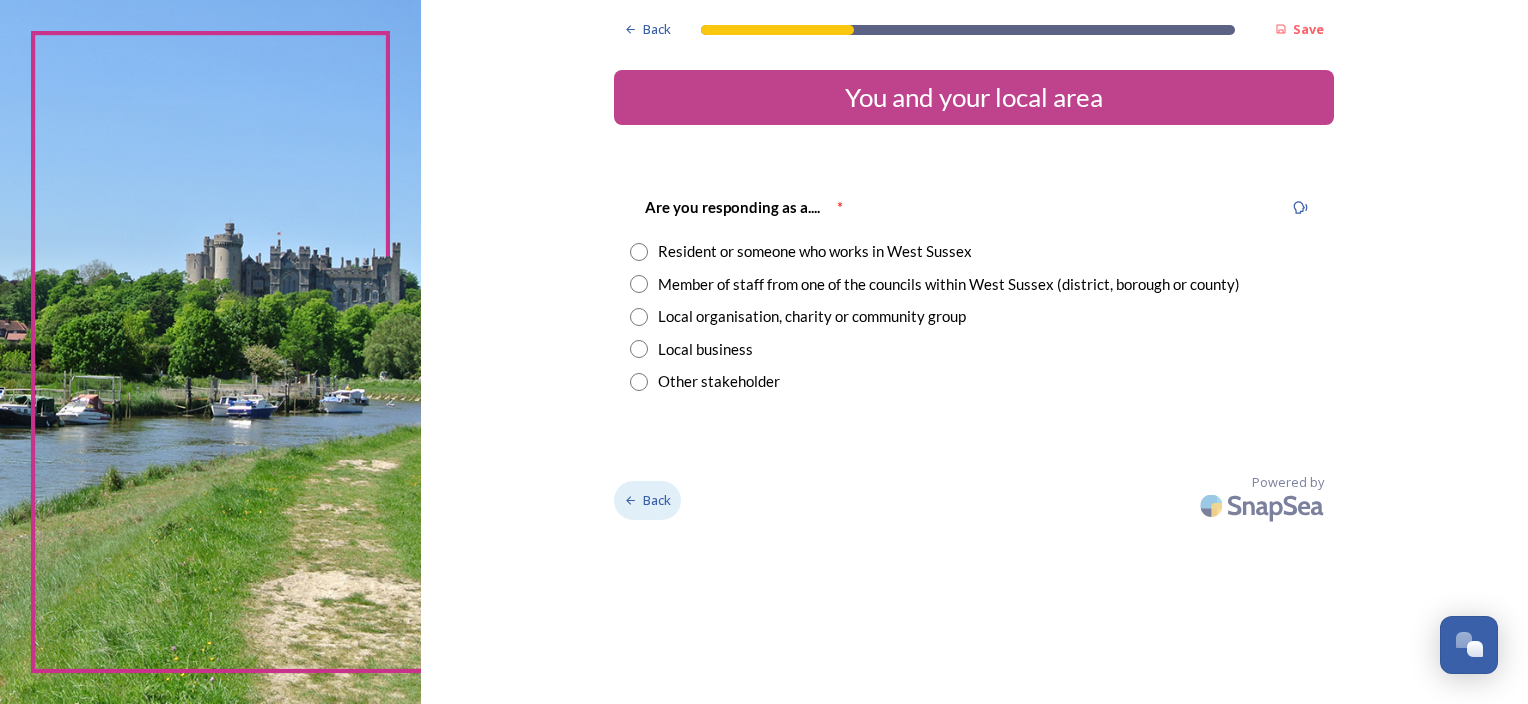 click on "Back" at bounding box center (657, 500) 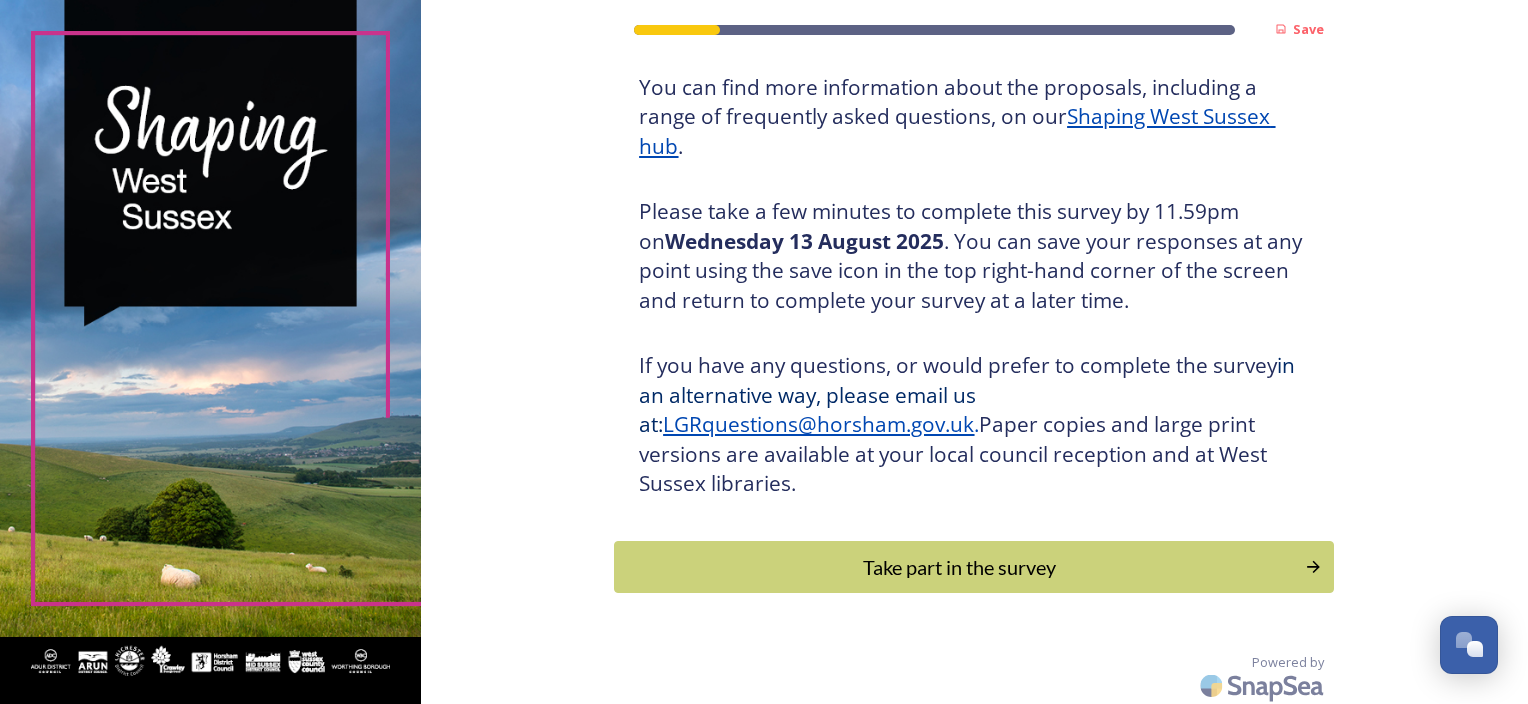scroll, scrollTop: 256, scrollLeft: 0, axis: vertical 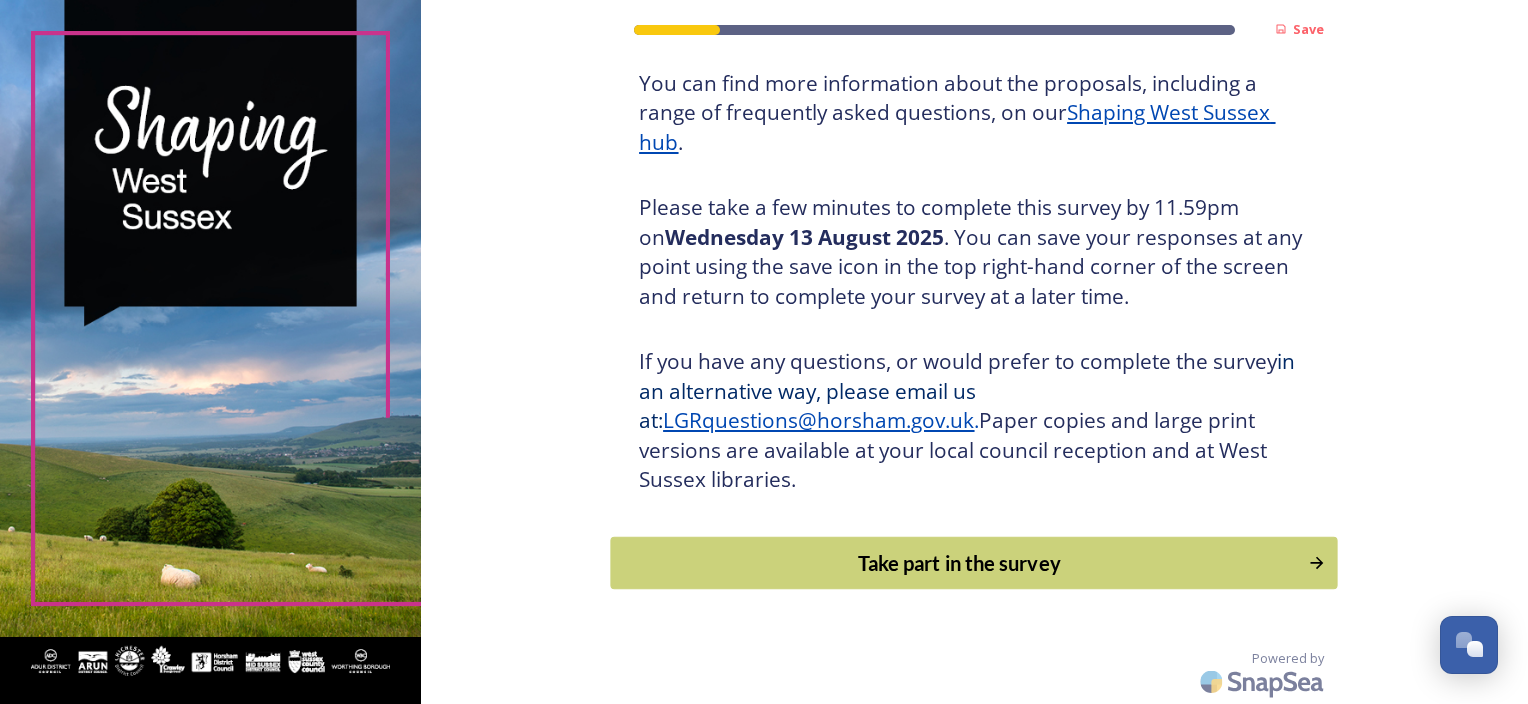 click on "Take part in the survey" at bounding box center (960, 563) 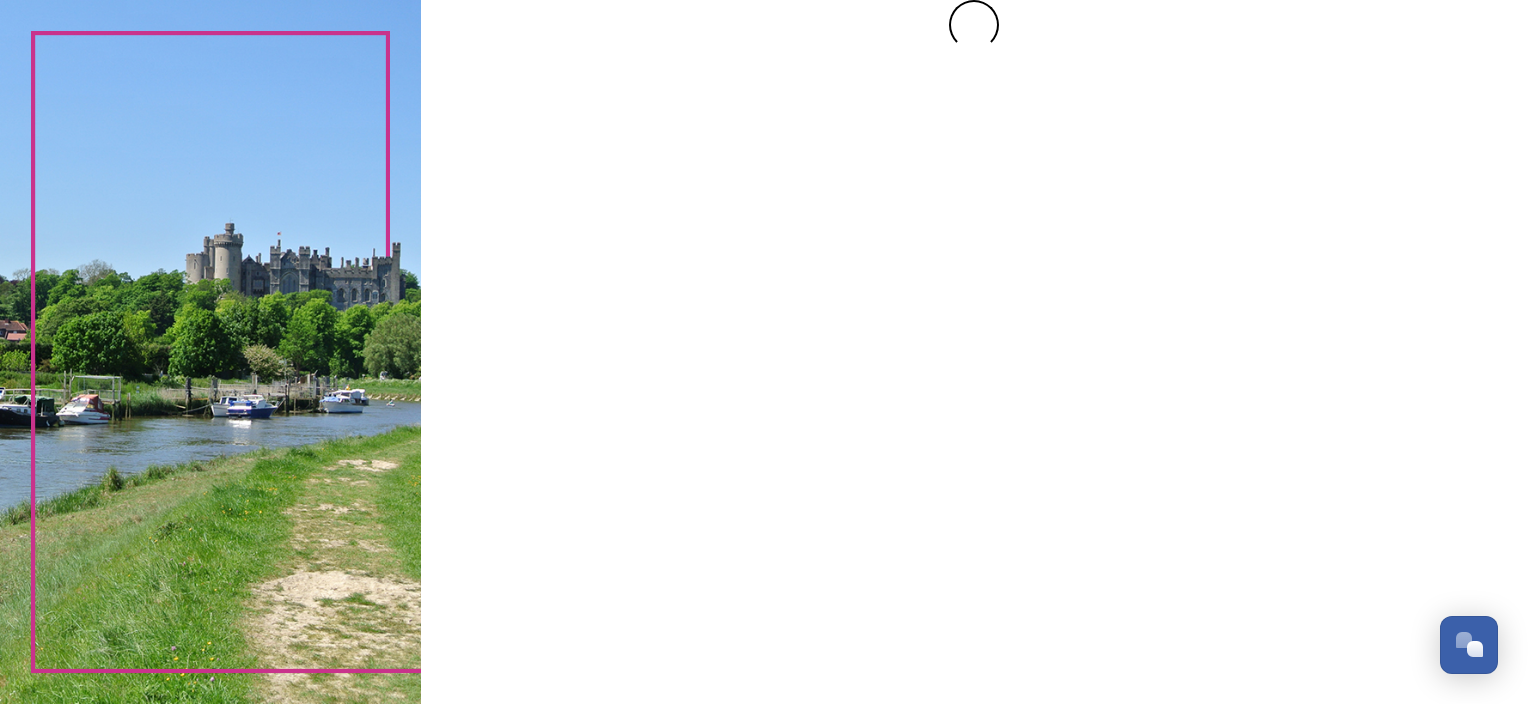scroll, scrollTop: 0, scrollLeft: 0, axis: both 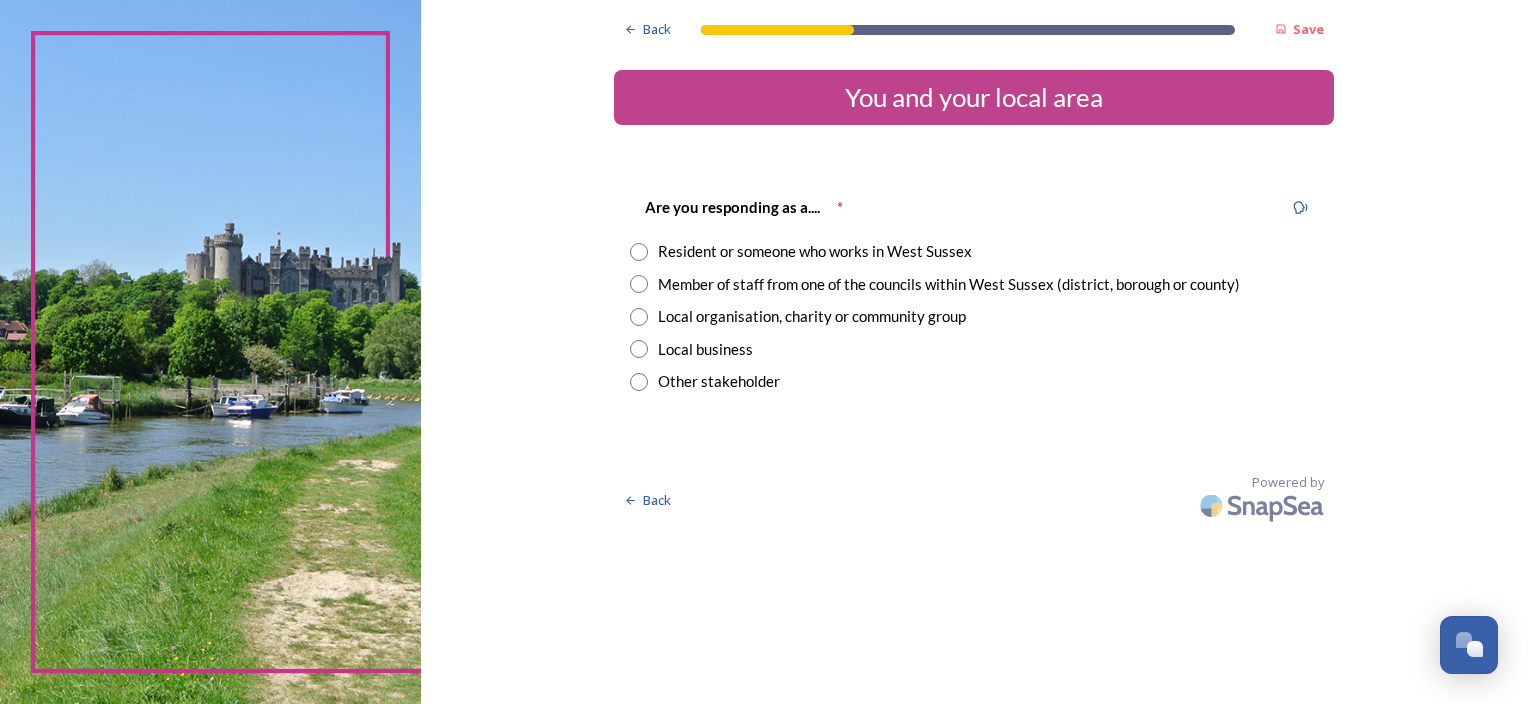 click on "Are you responding as a.... * Resident or someone who works in West Sussex Member of staff from one of the councils within West Sussex (district, borough or county) Local organisation, charity or community group Local business Other stakeholder" at bounding box center [974, 294] 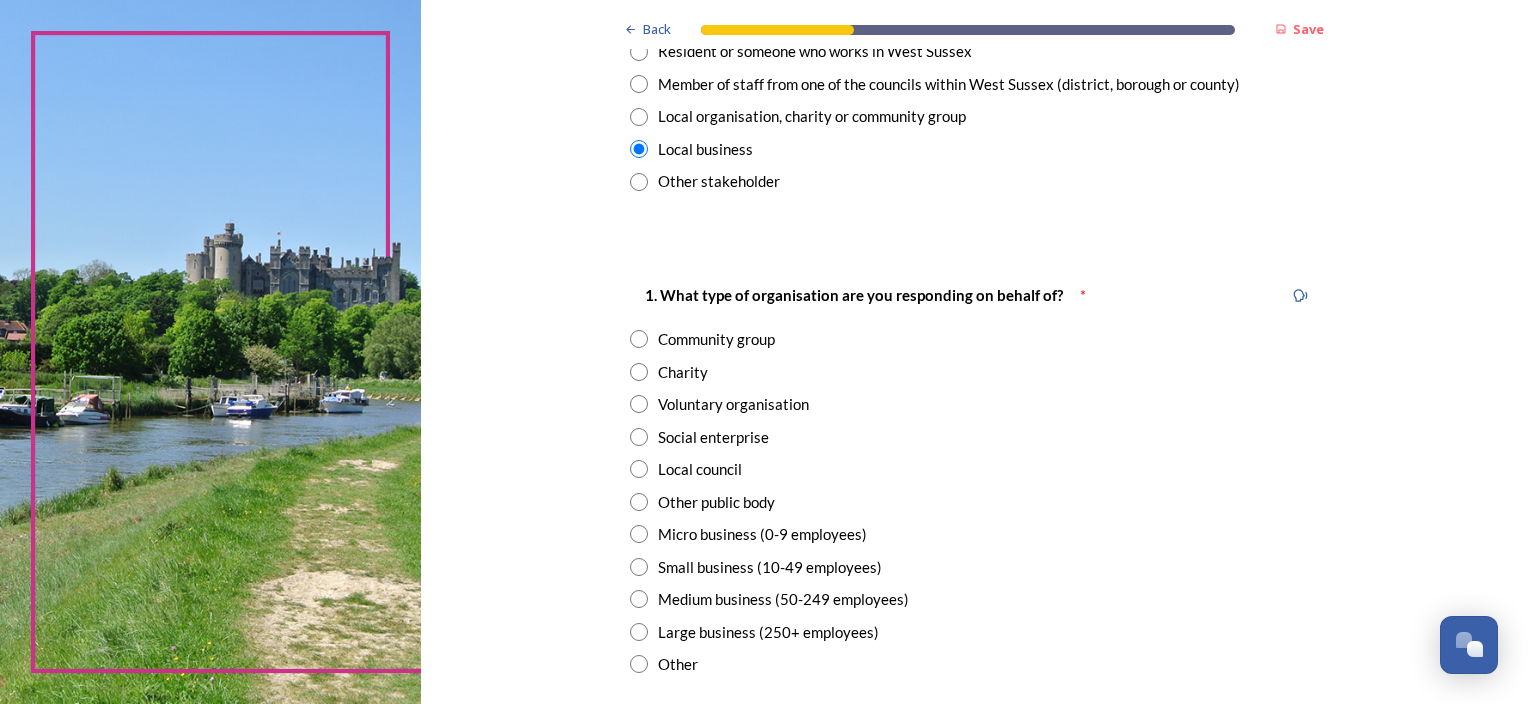 scroll, scrollTop: 300, scrollLeft: 0, axis: vertical 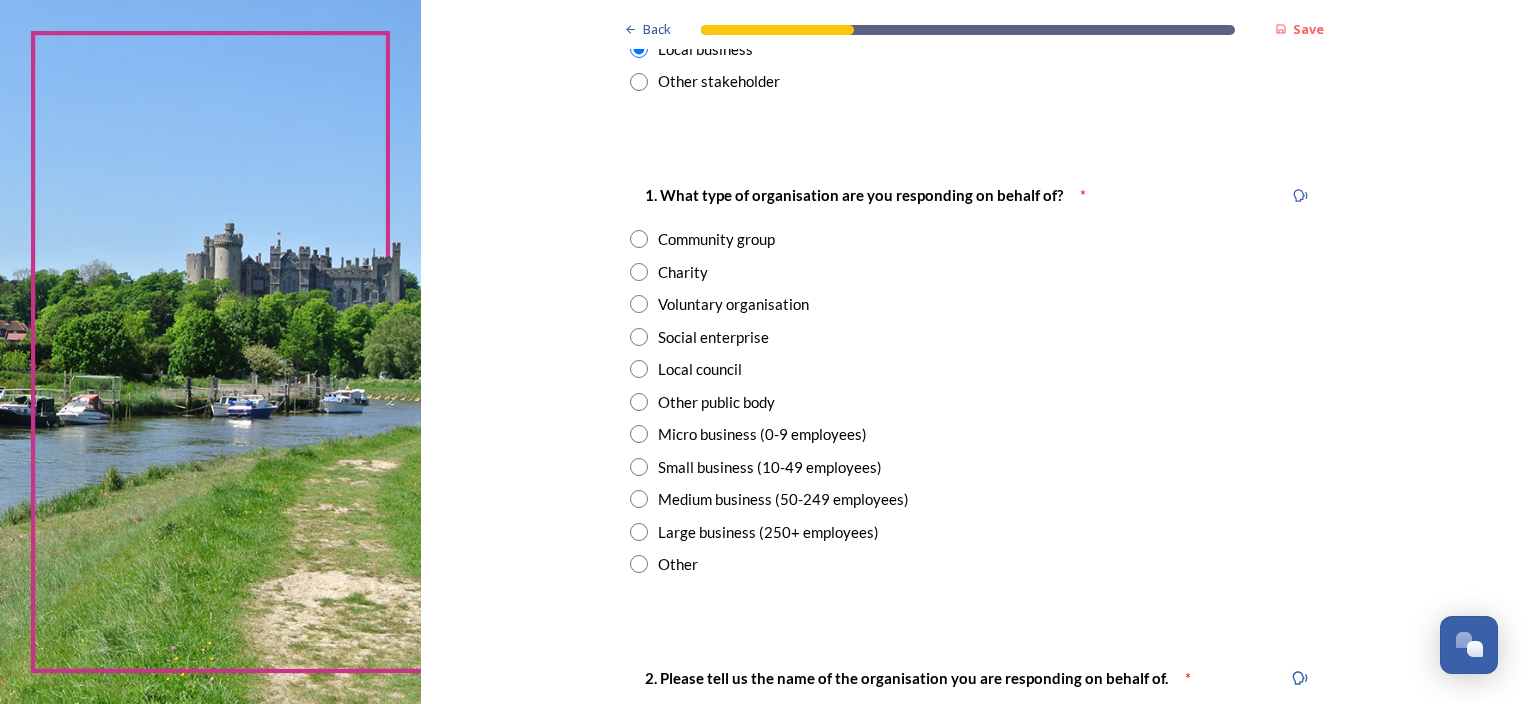 click at bounding box center [639, 532] 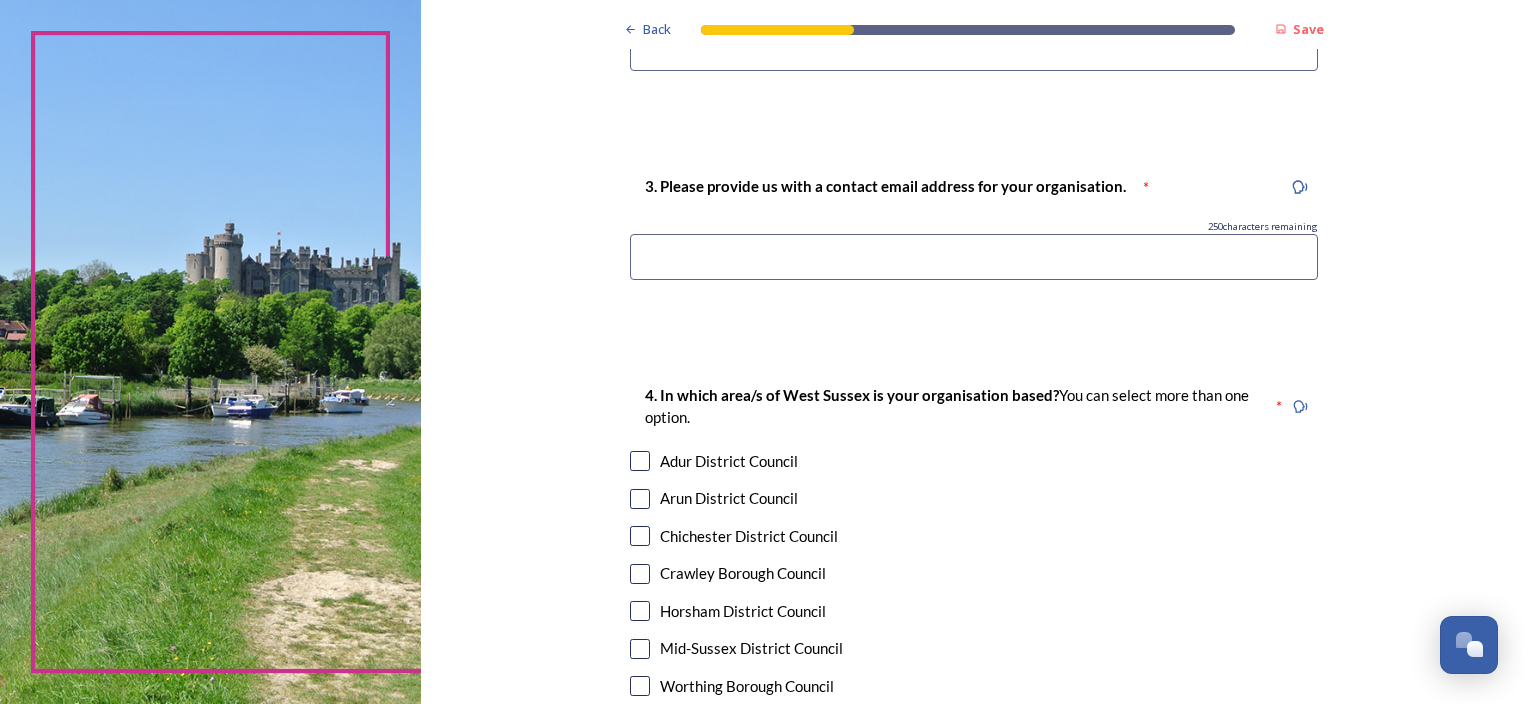 scroll, scrollTop: 1100, scrollLeft: 0, axis: vertical 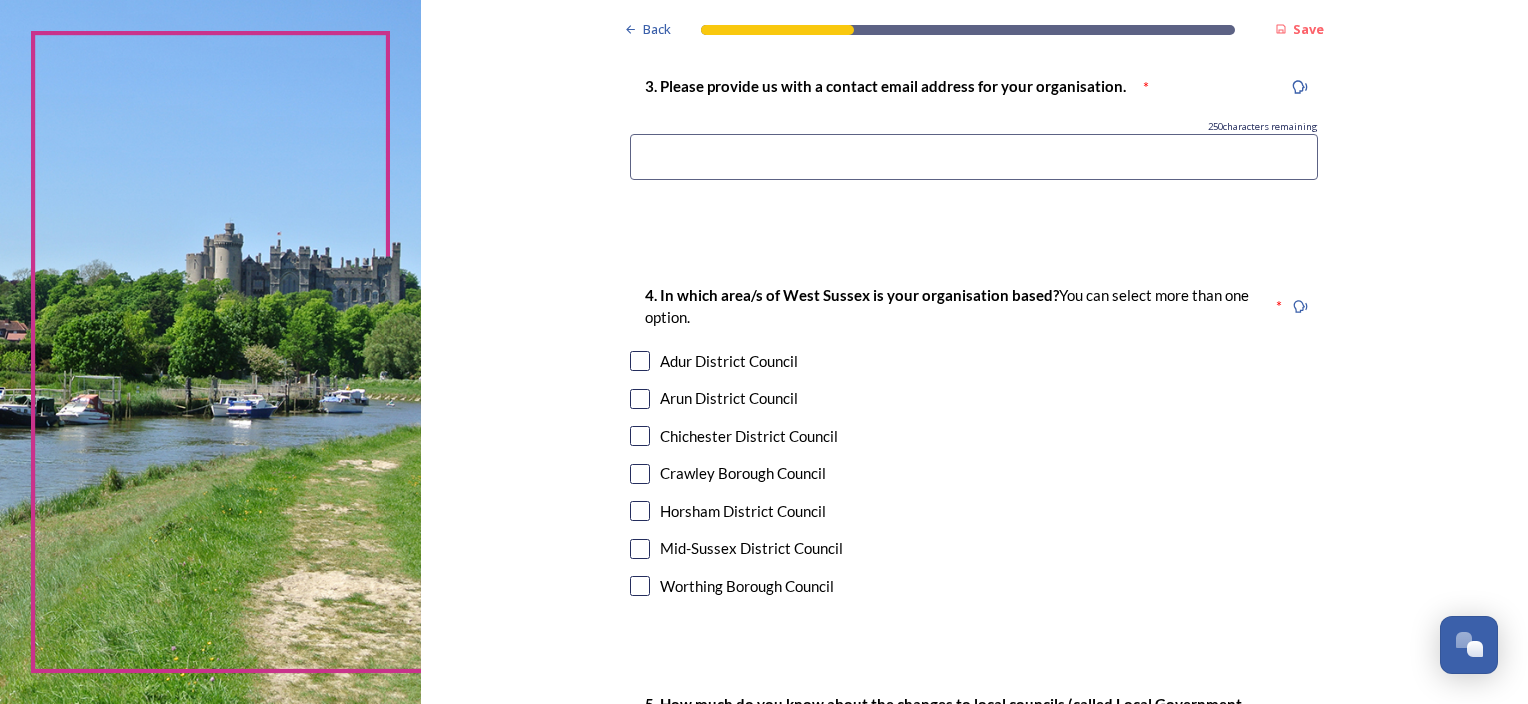 click at bounding box center (640, 436) 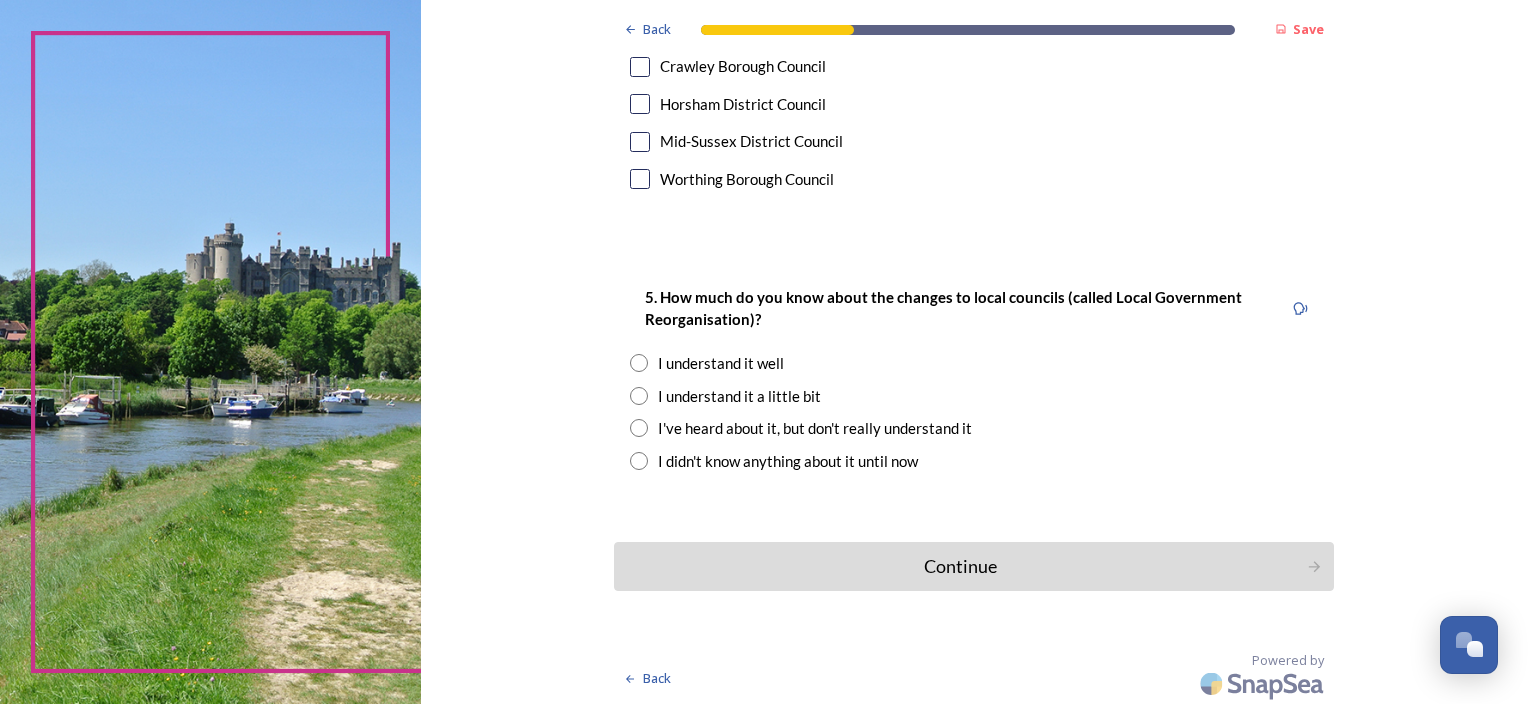 scroll, scrollTop: 1508, scrollLeft: 0, axis: vertical 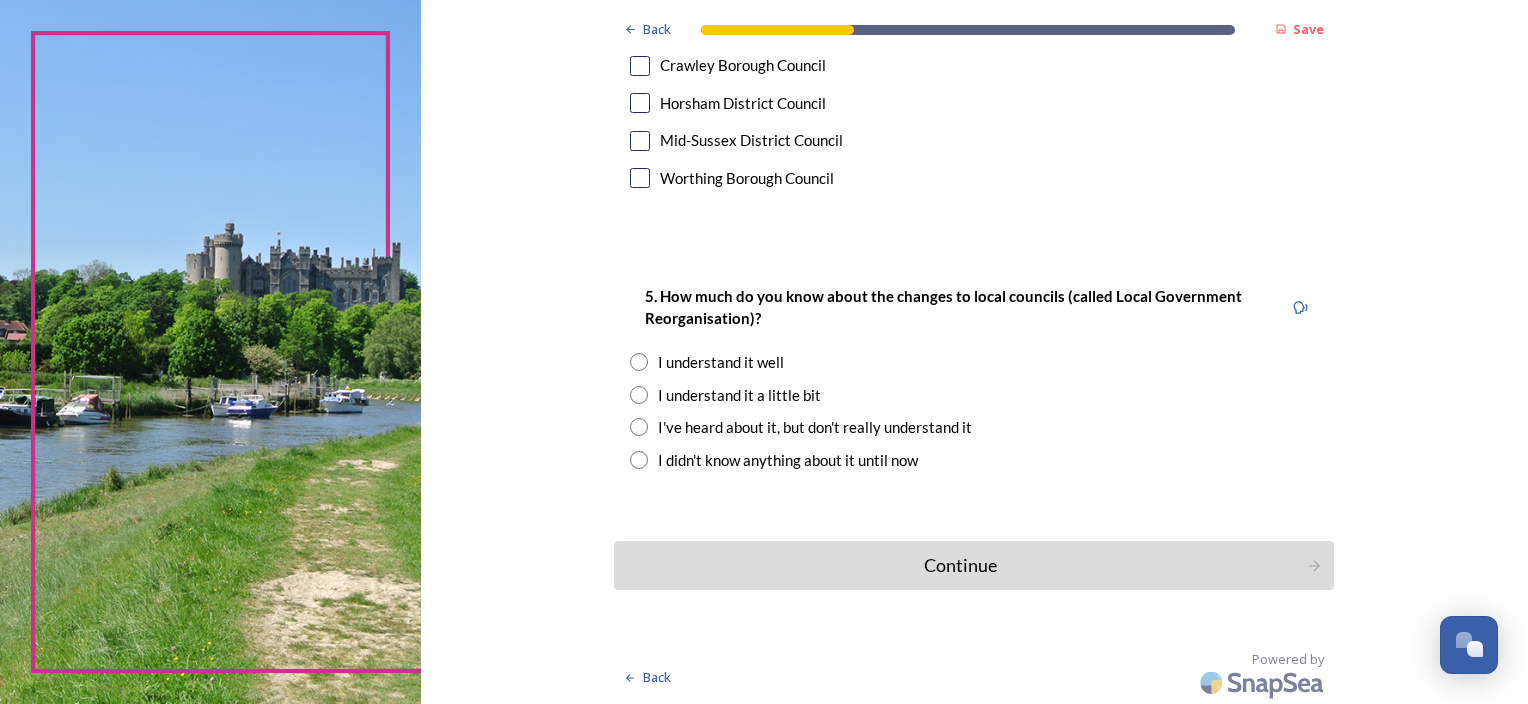 click at bounding box center [639, 362] 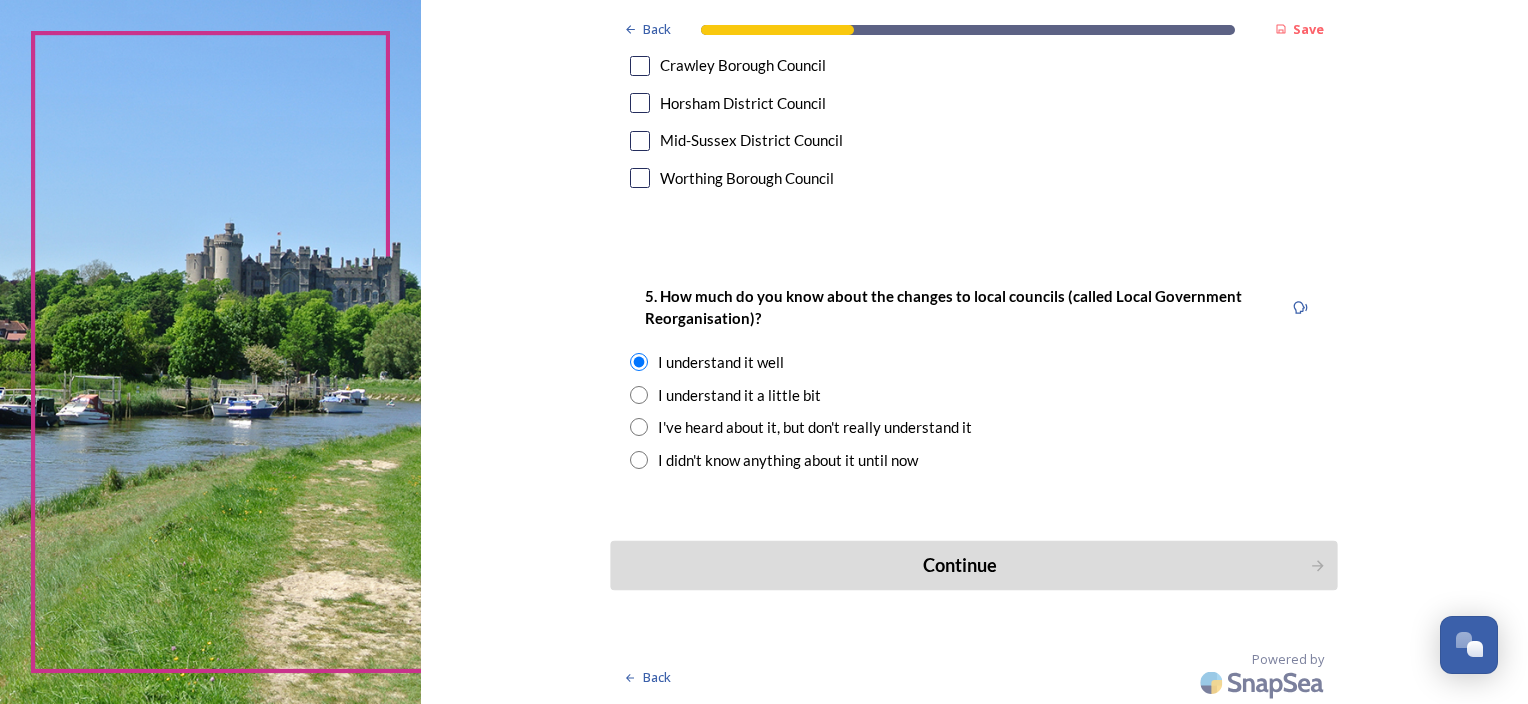 click on "Continue" at bounding box center [960, 565] 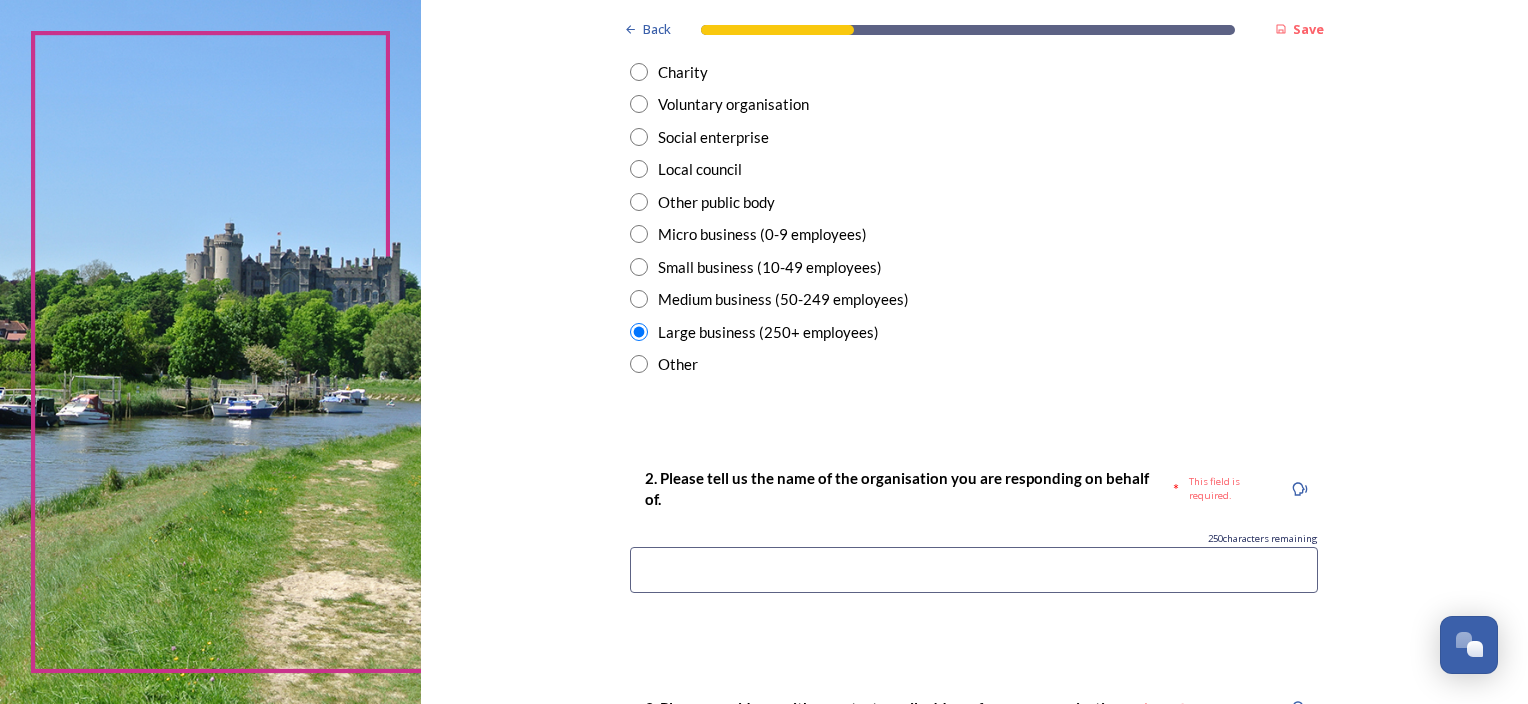 scroll, scrollTop: 600, scrollLeft: 0, axis: vertical 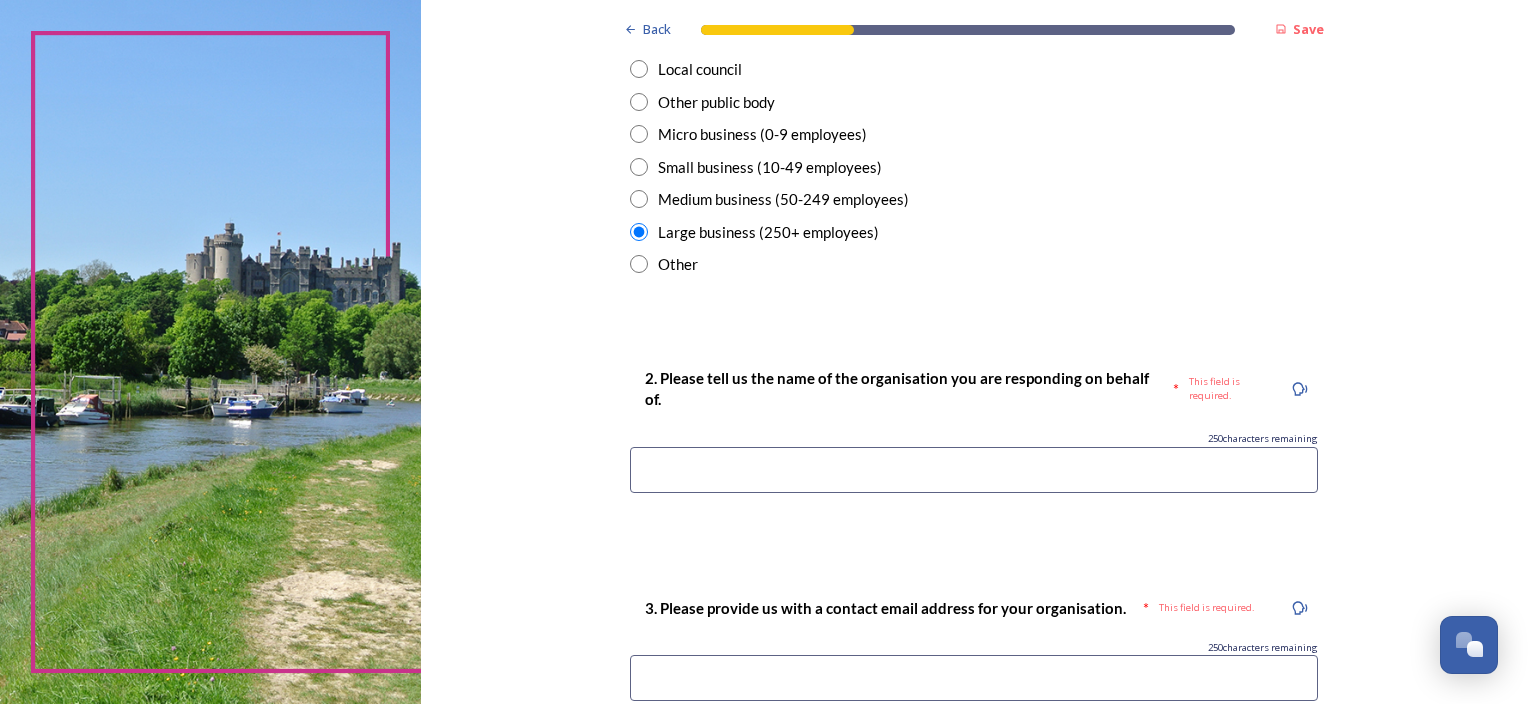 click at bounding box center [974, 470] 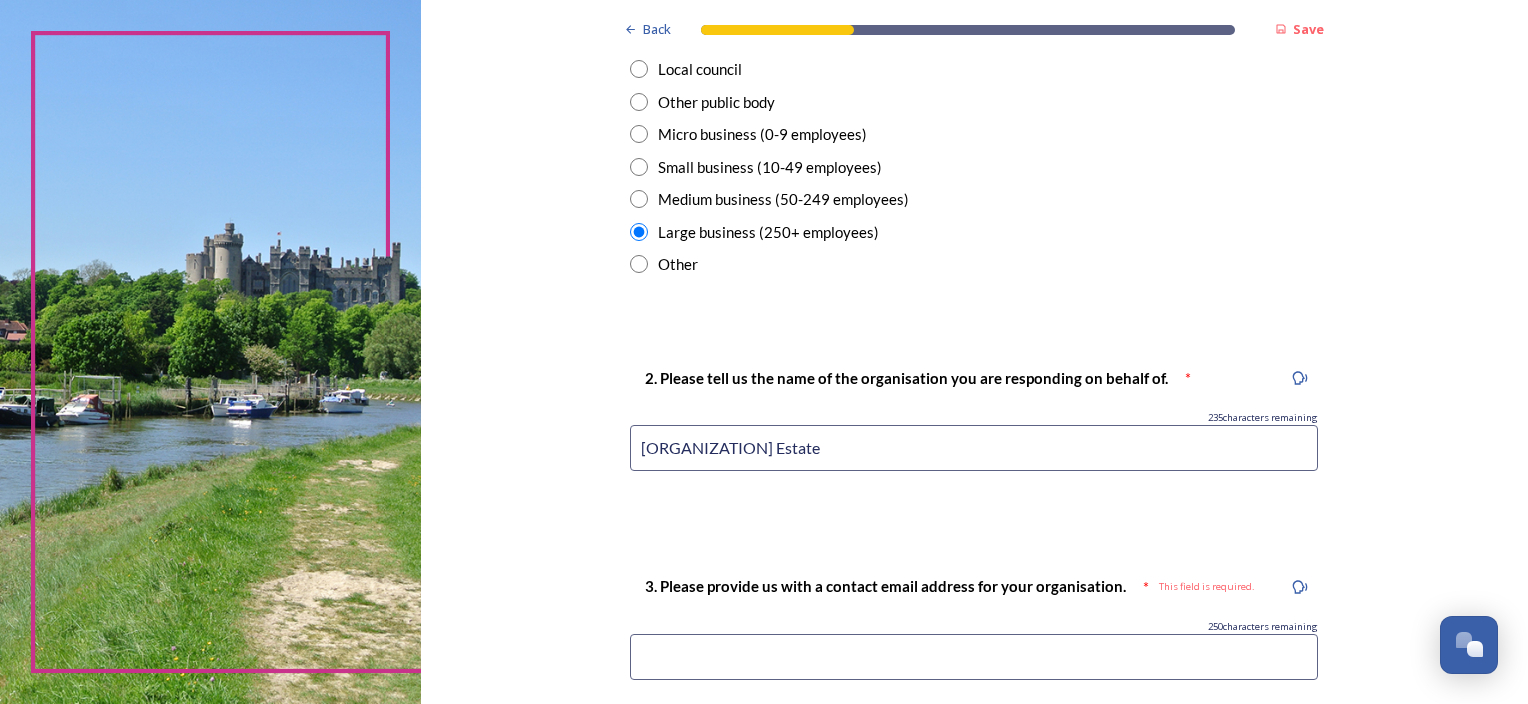 type on "Goodwood Estate" 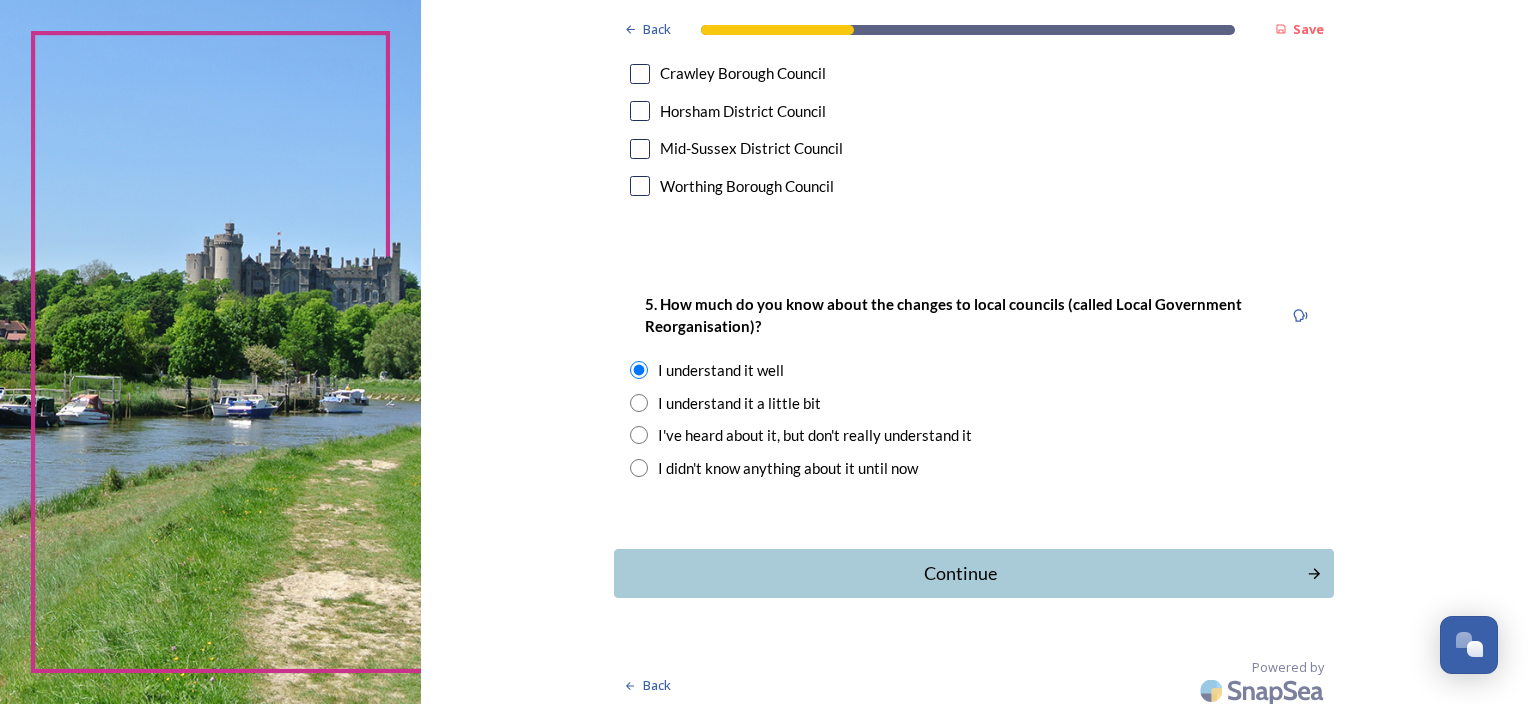 scroll, scrollTop: 1508, scrollLeft: 0, axis: vertical 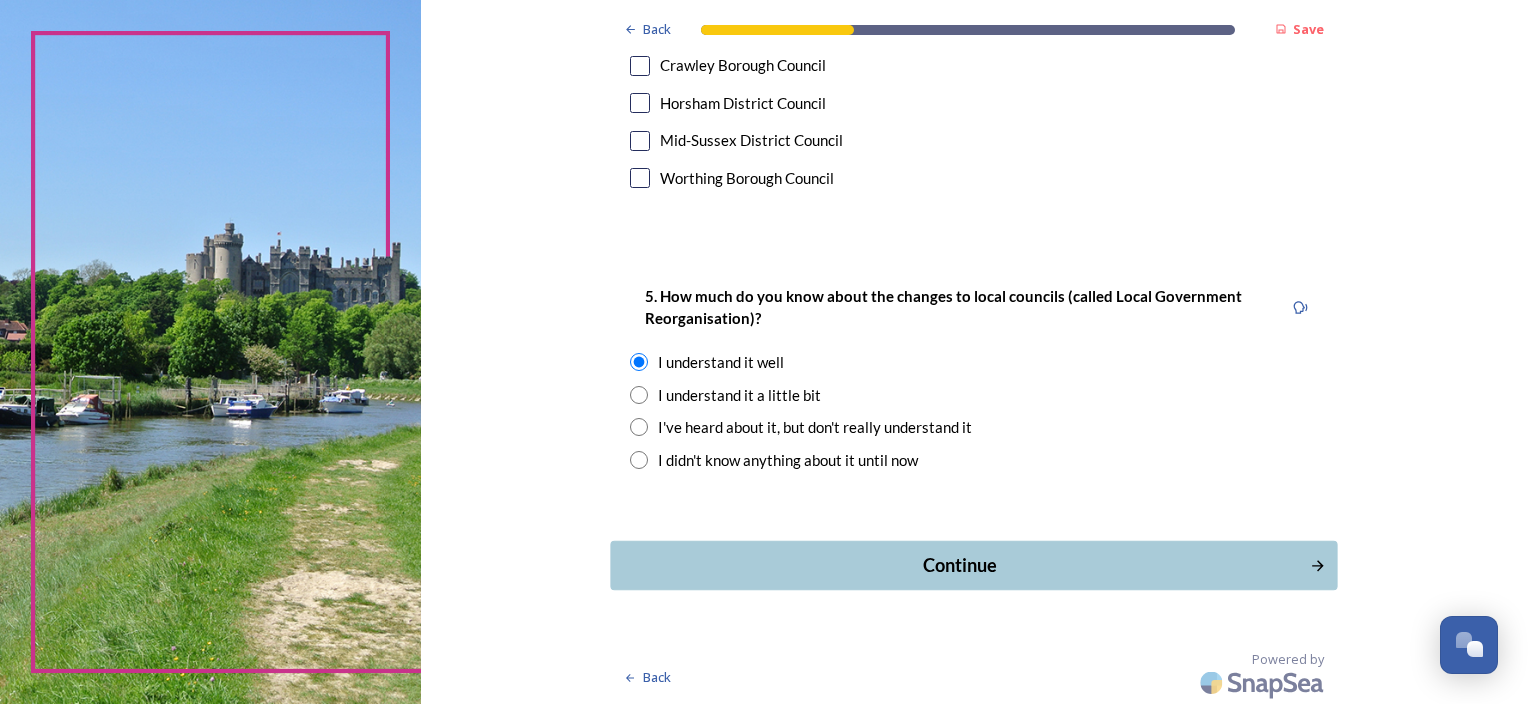 type on "estate.office@goodwood.com" 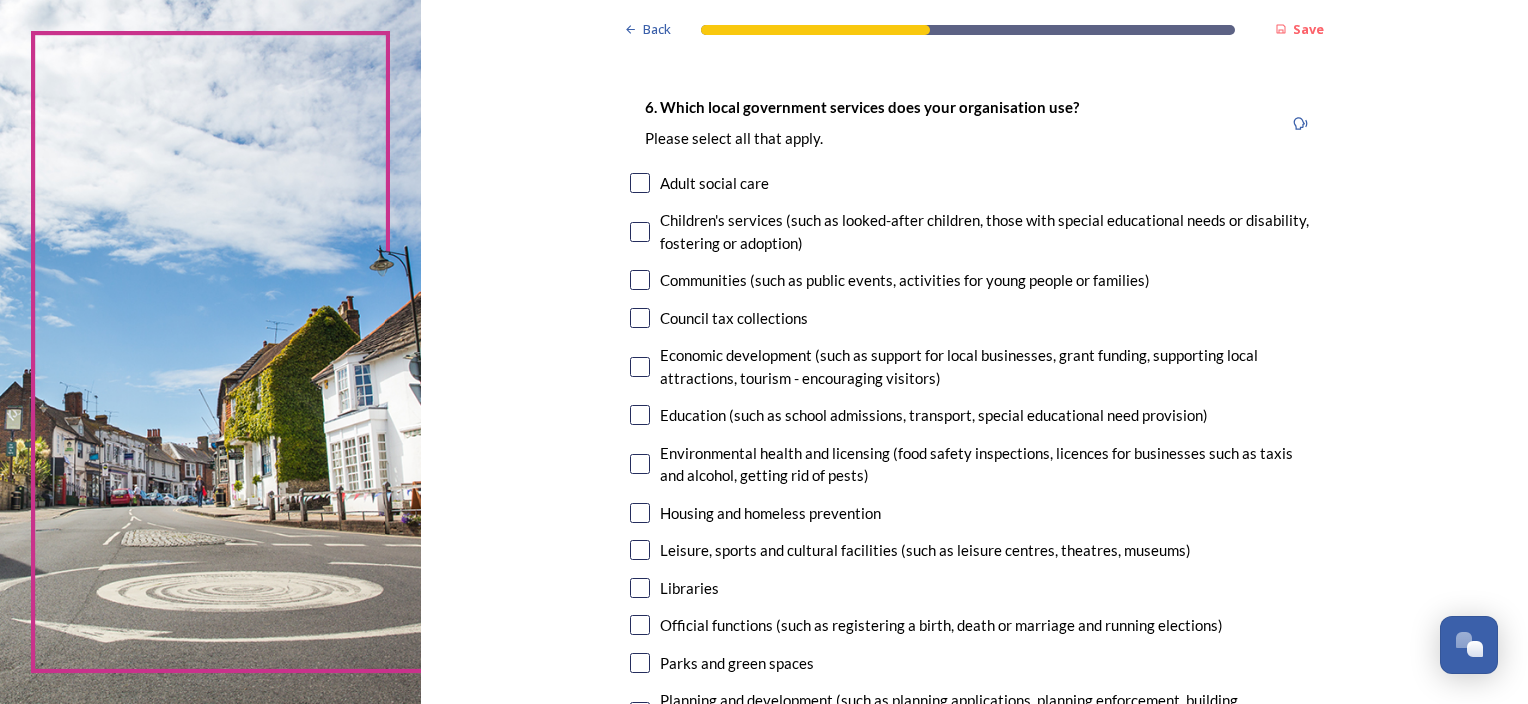 scroll, scrollTop: 100, scrollLeft: 0, axis: vertical 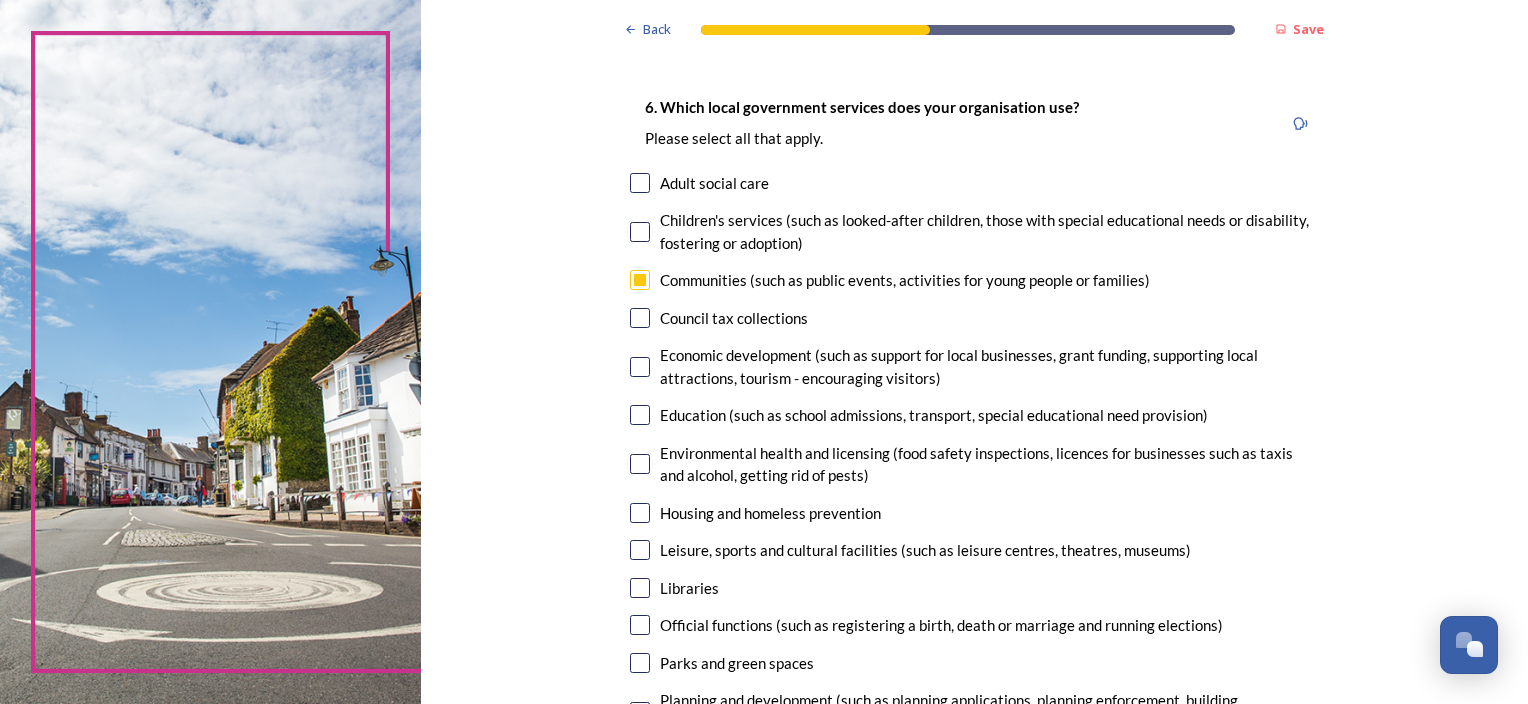 click at bounding box center (640, 318) 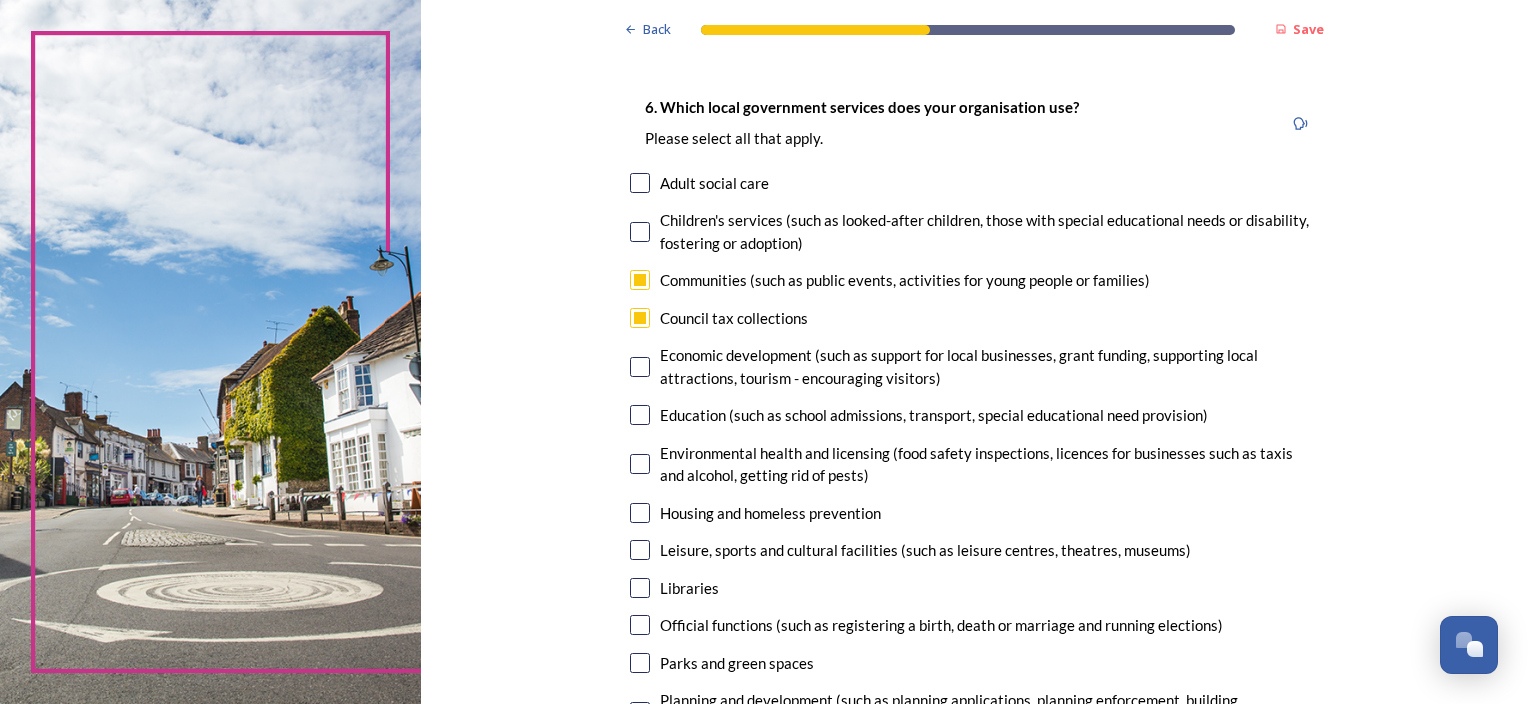 click at bounding box center [640, 367] 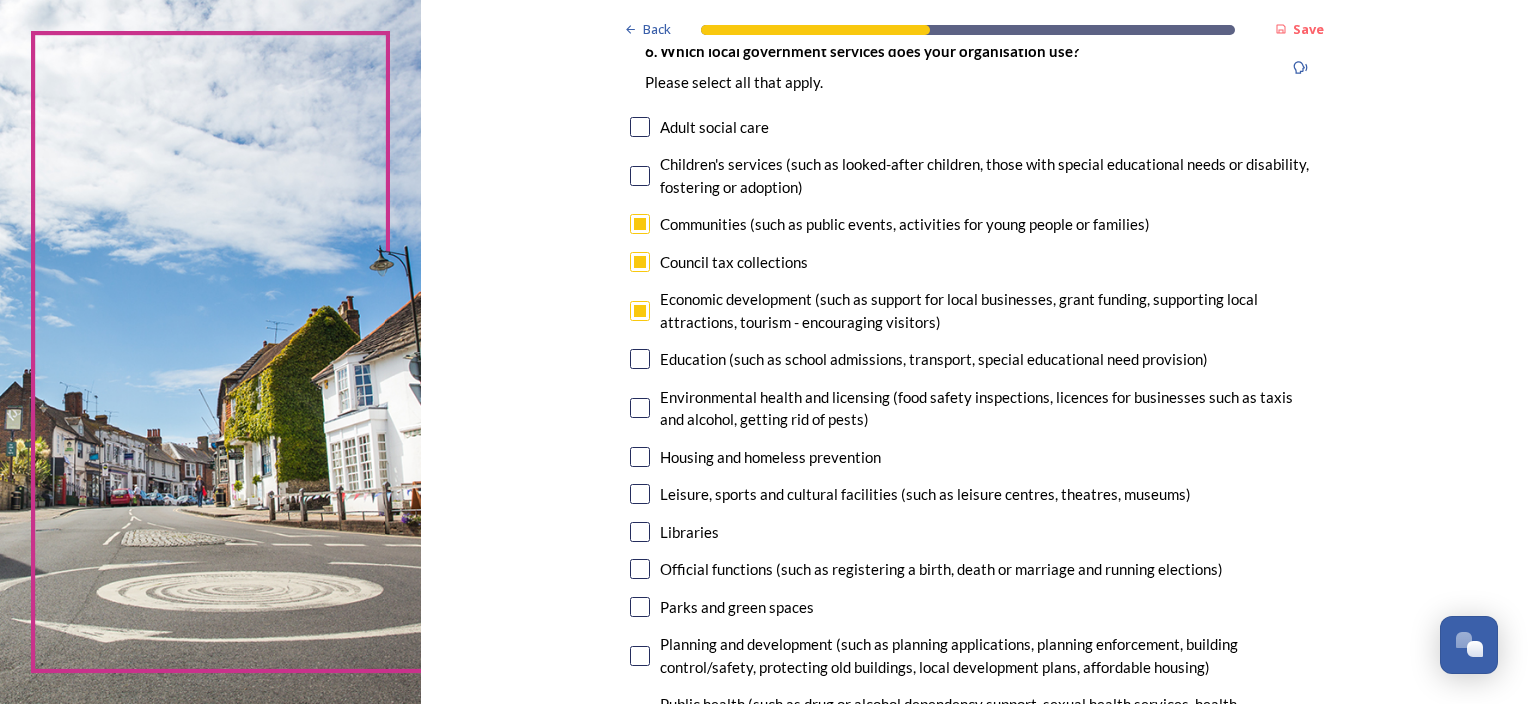 scroll, scrollTop: 200, scrollLeft: 0, axis: vertical 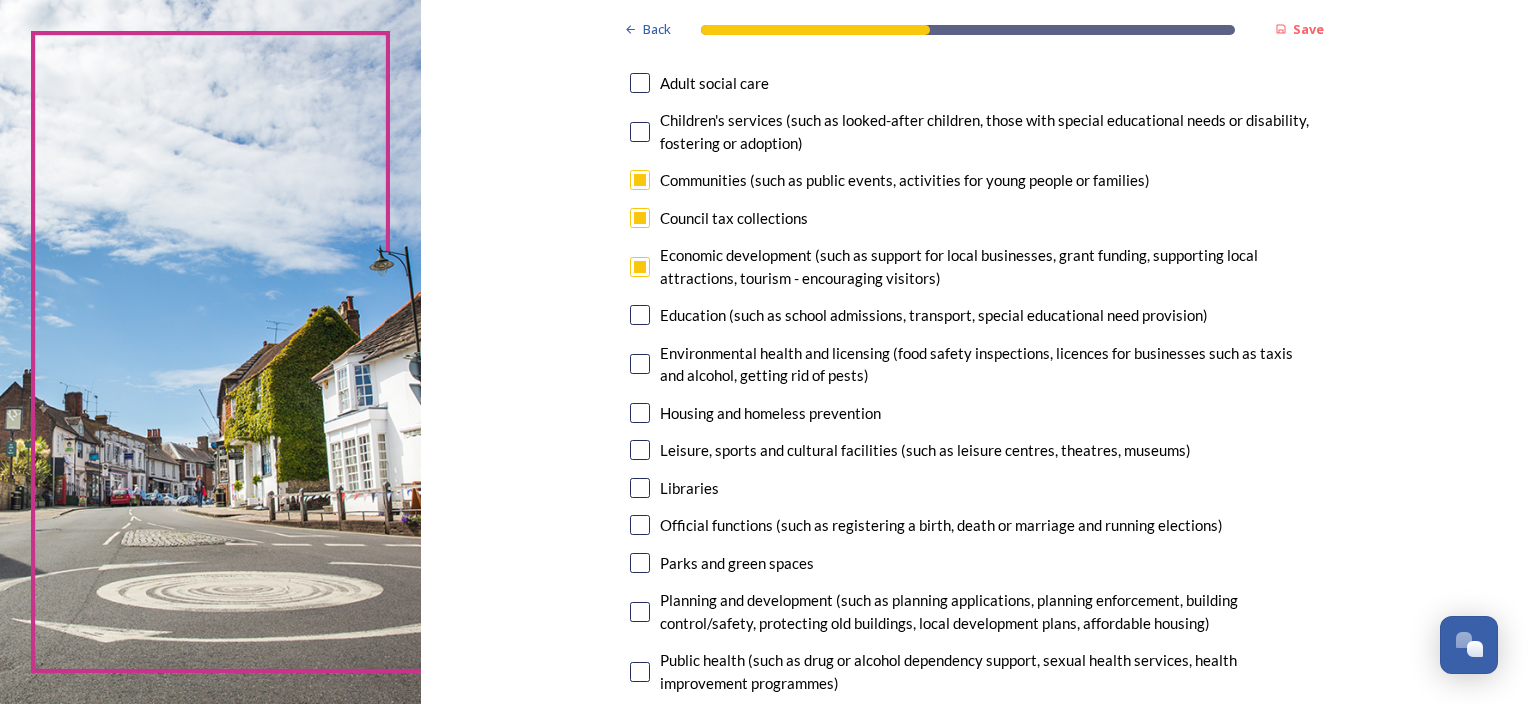 click at bounding box center [640, 364] 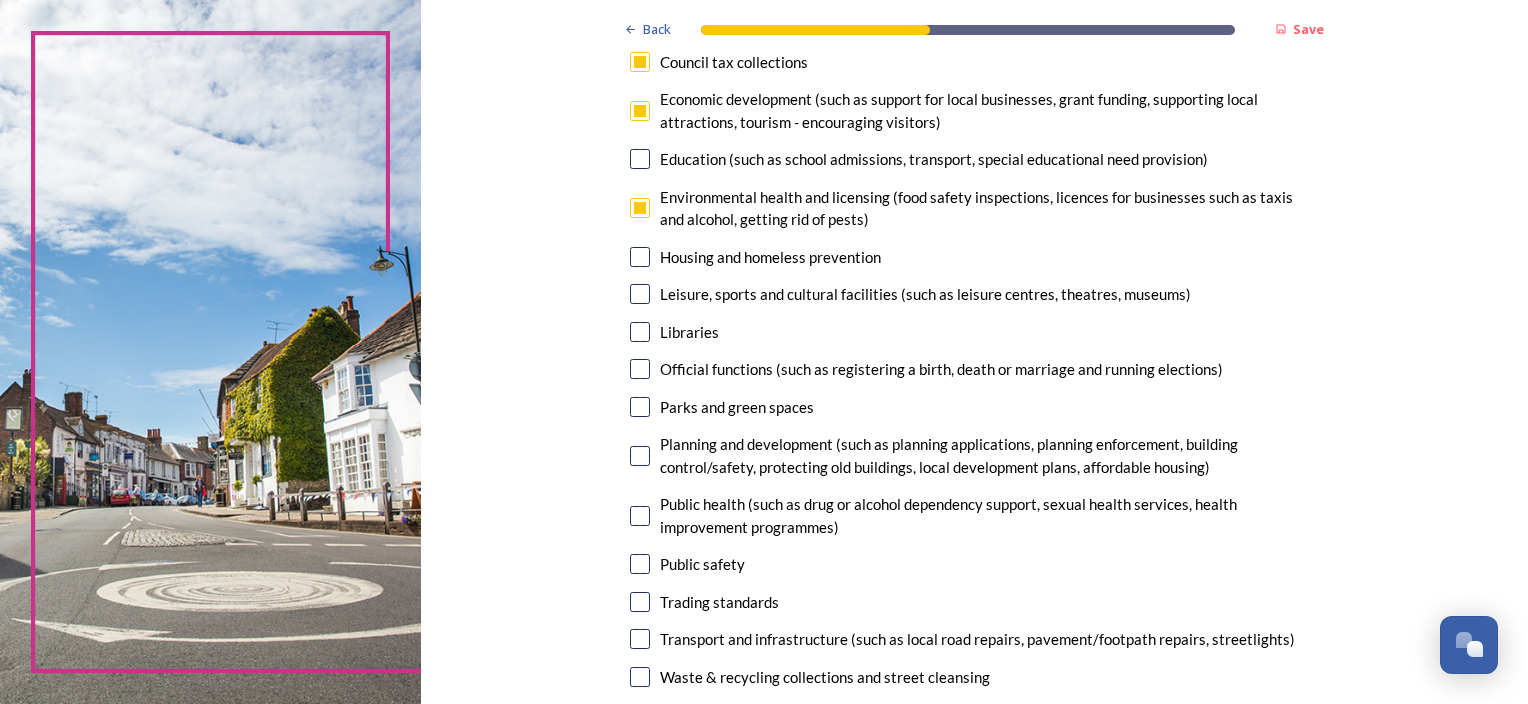 scroll, scrollTop: 400, scrollLeft: 0, axis: vertical 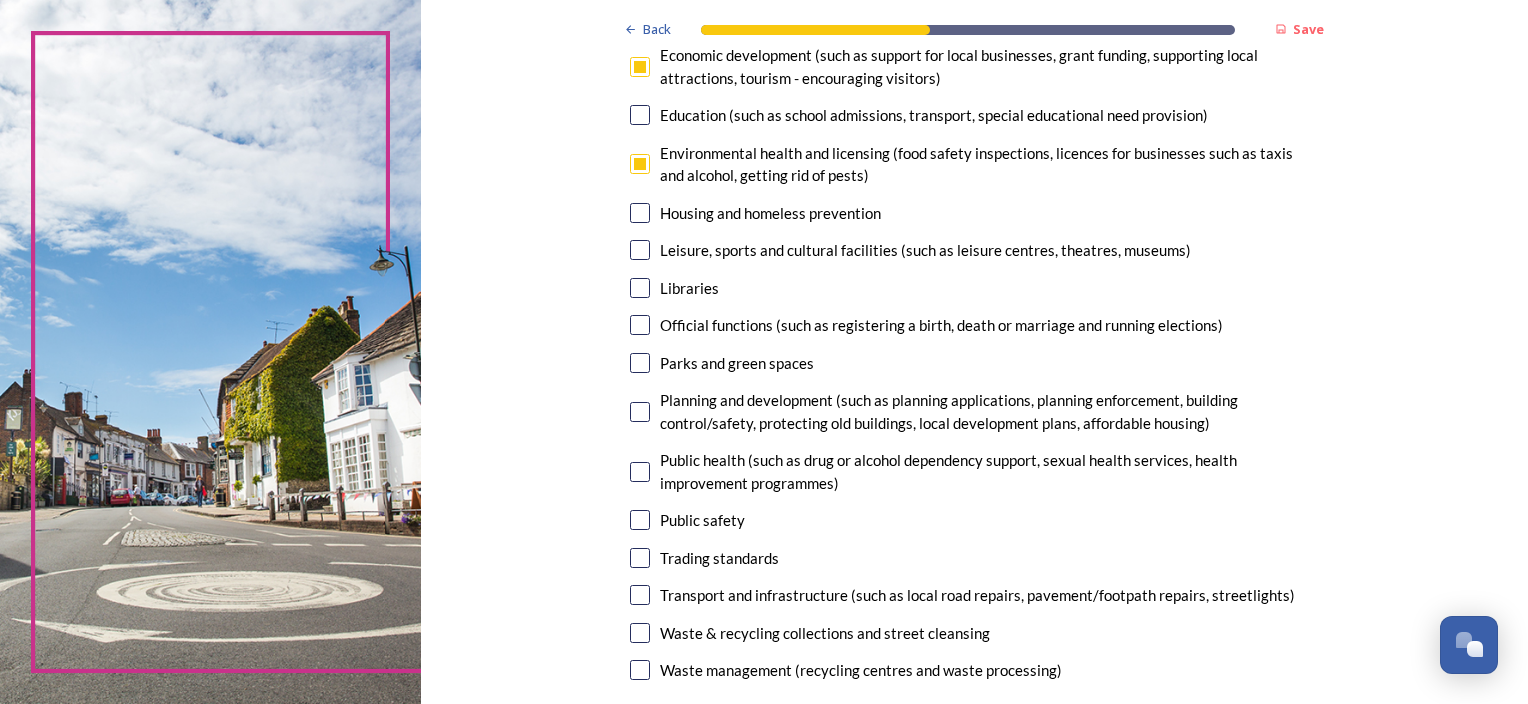 click at bounding box center (640, 412) 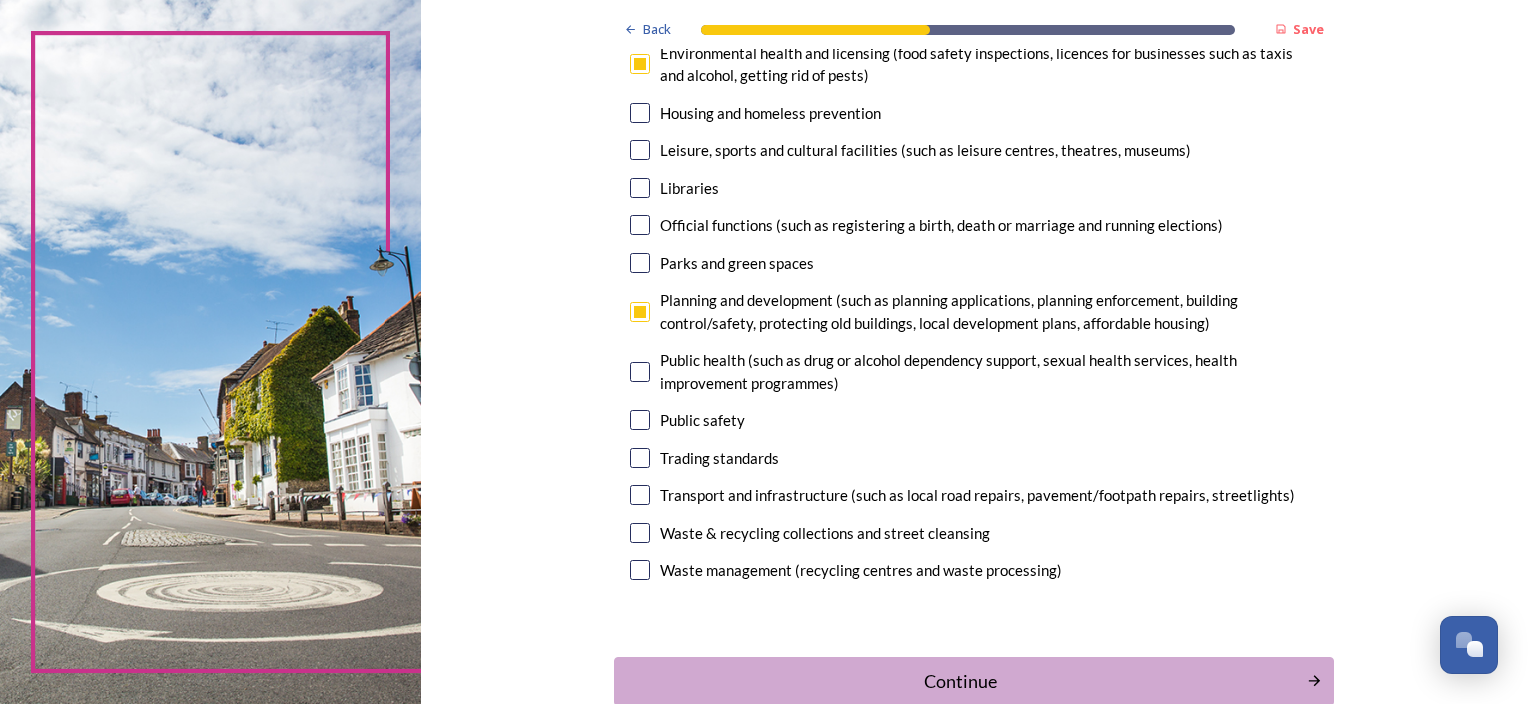 scroll, scrollTop: 600, scrollLeft: 0, axis: vertical 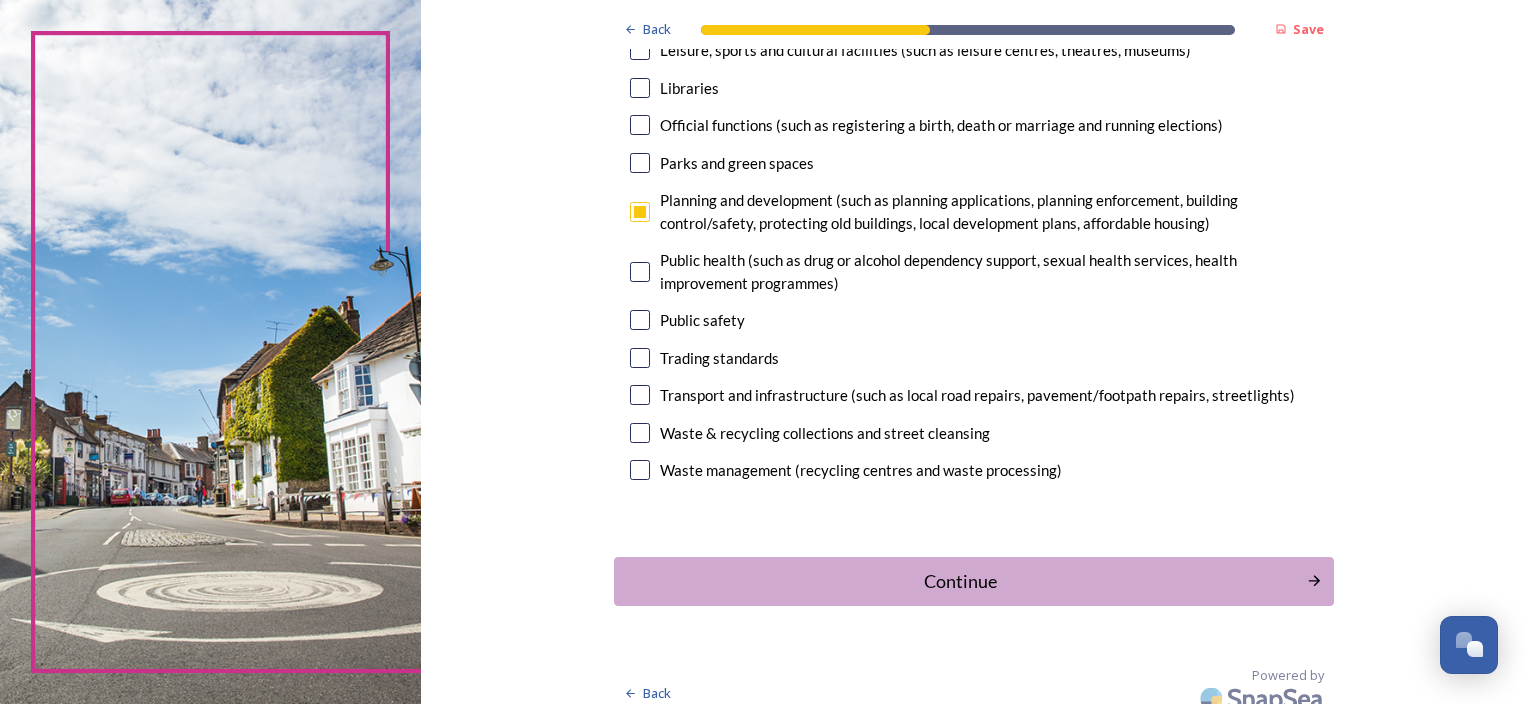 click at bounding box center (640, 358) 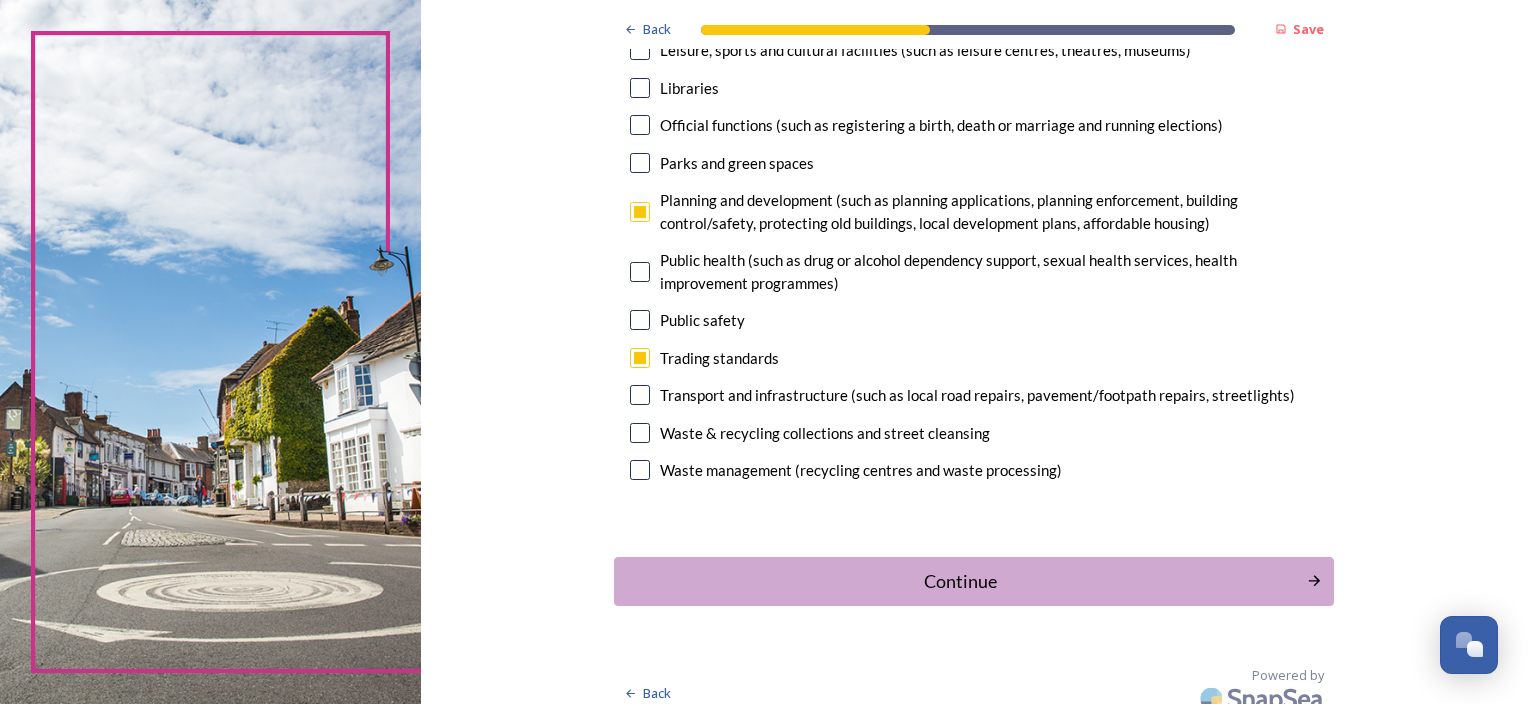 click at bounding box center [640, 320] 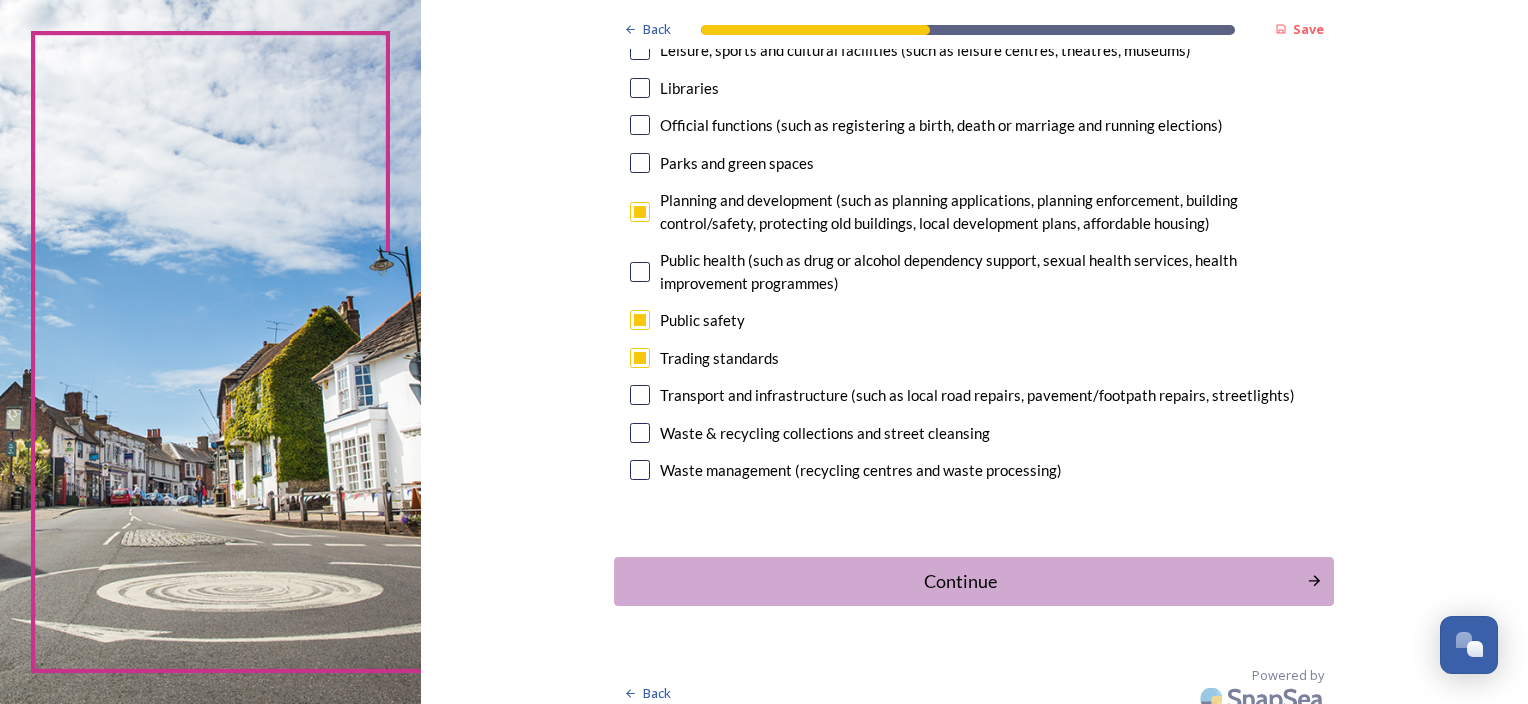 click at bounding box center [640, 395] 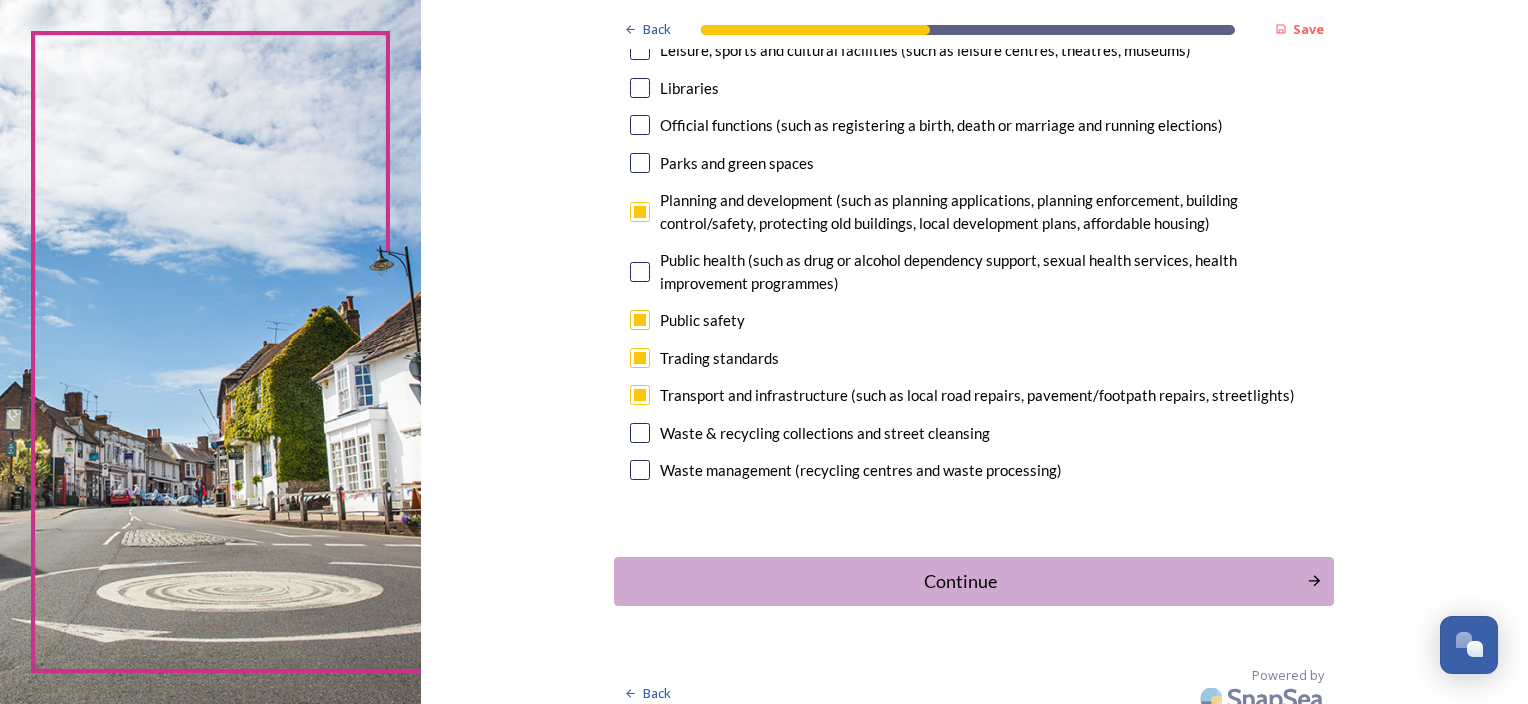 click at bounding box center [640, 433] 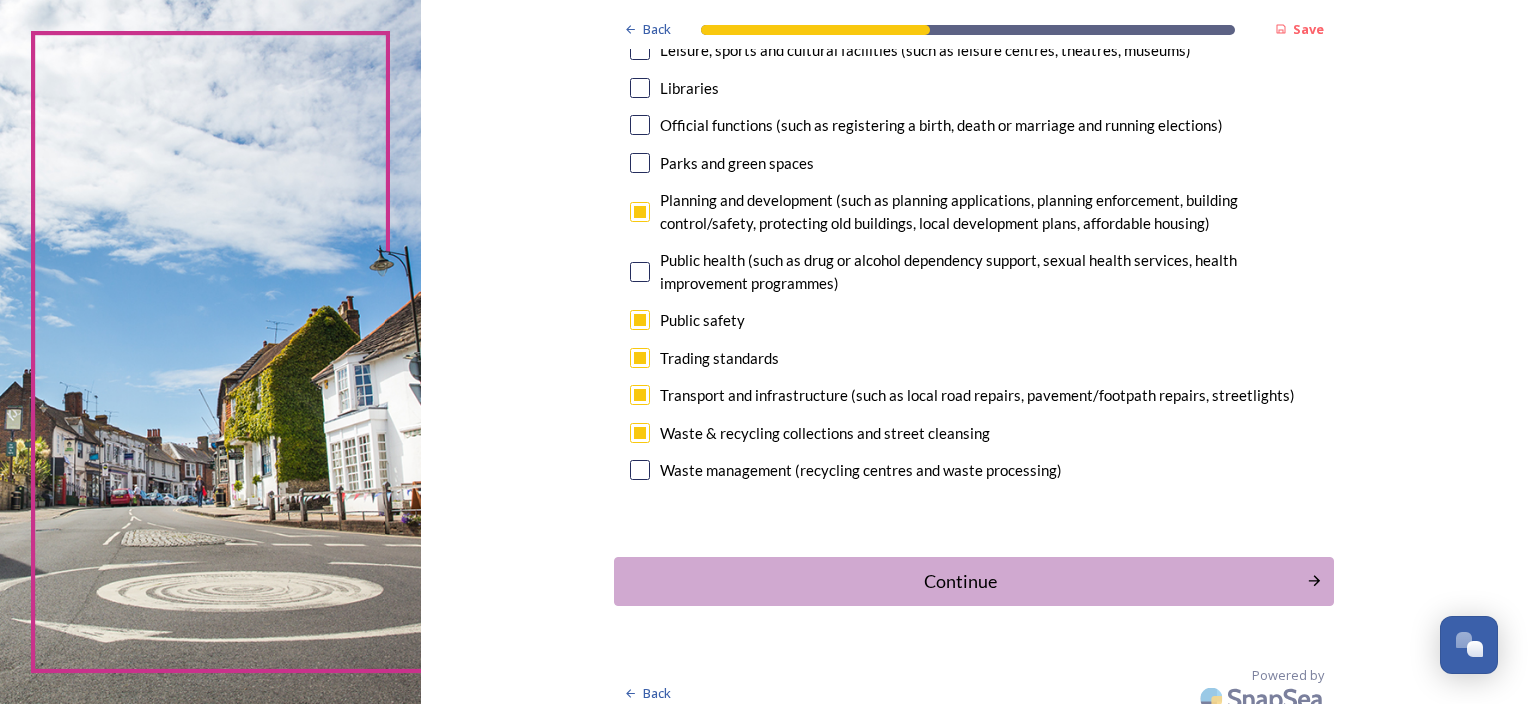 scroll, scrollTop: 617, scrollLeft: 0, axis: vertical 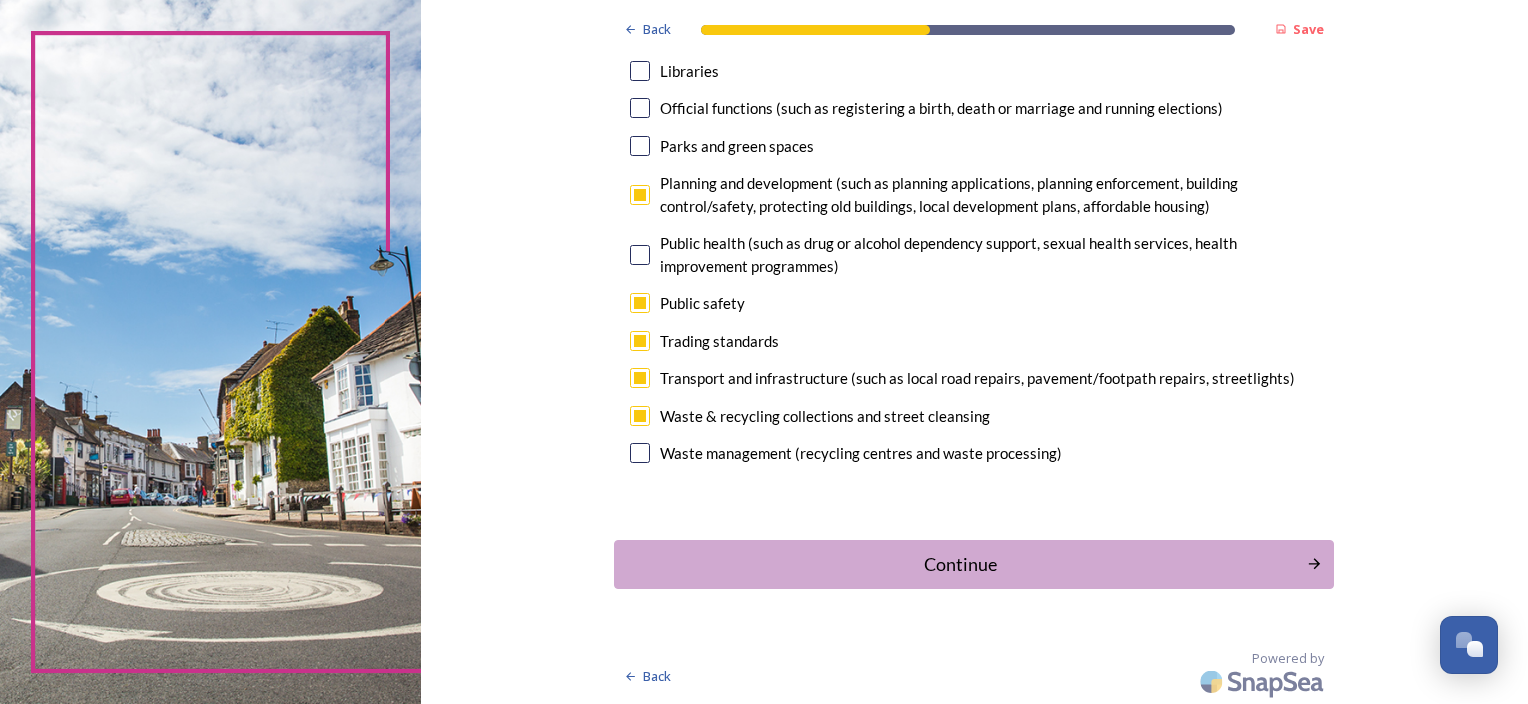 click at bounding box center [640, 453] 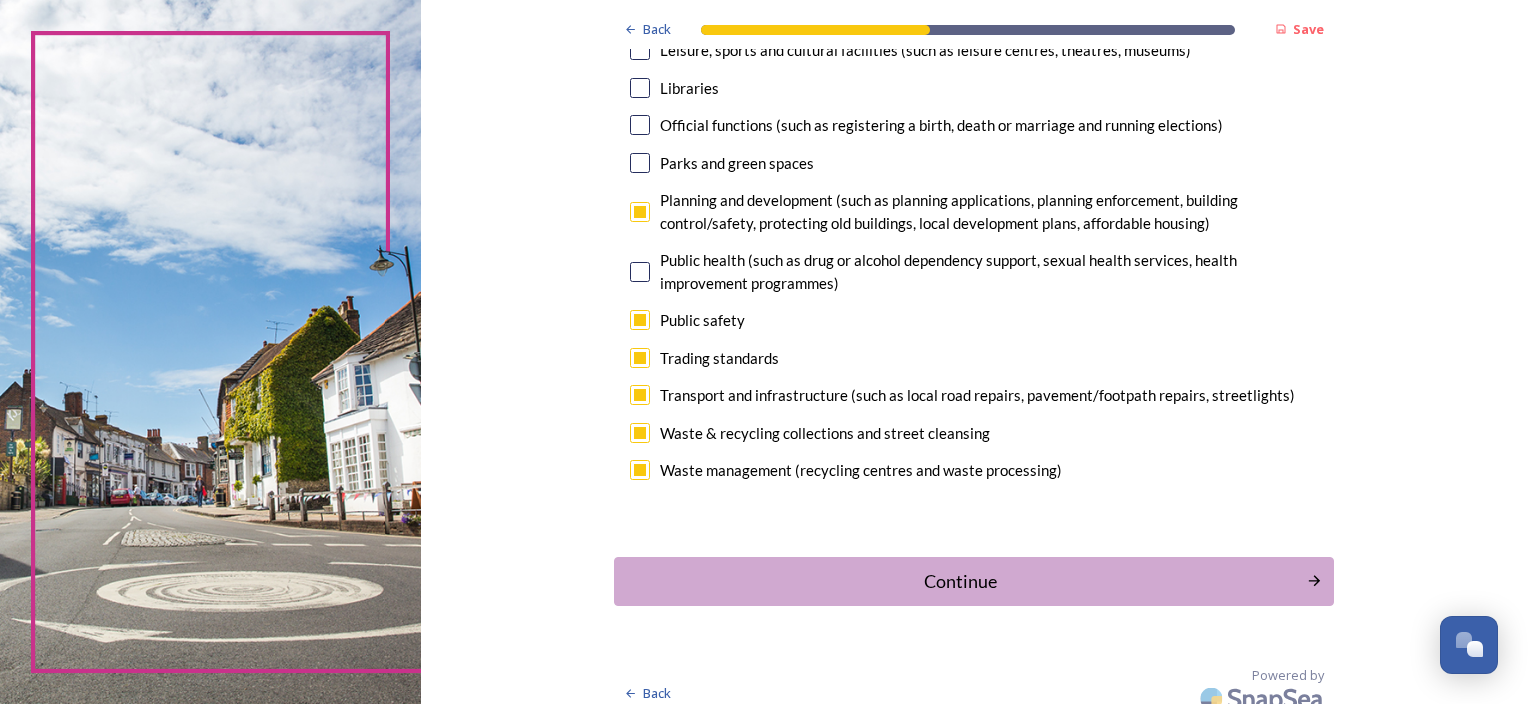 scroll, scrollTop: 617, scrollLeft: 0, axis: vertical 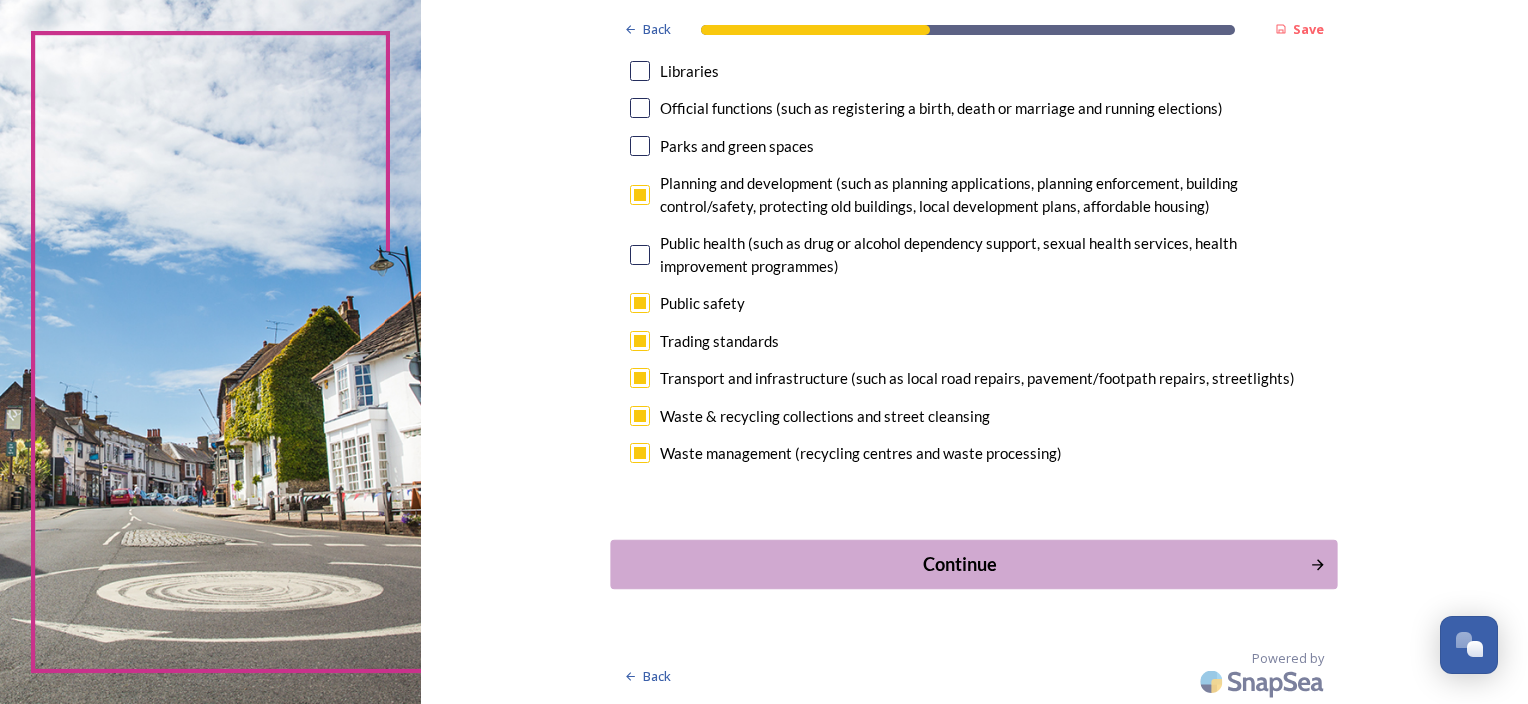 click on "Continue" at bounding box center [960, 563] 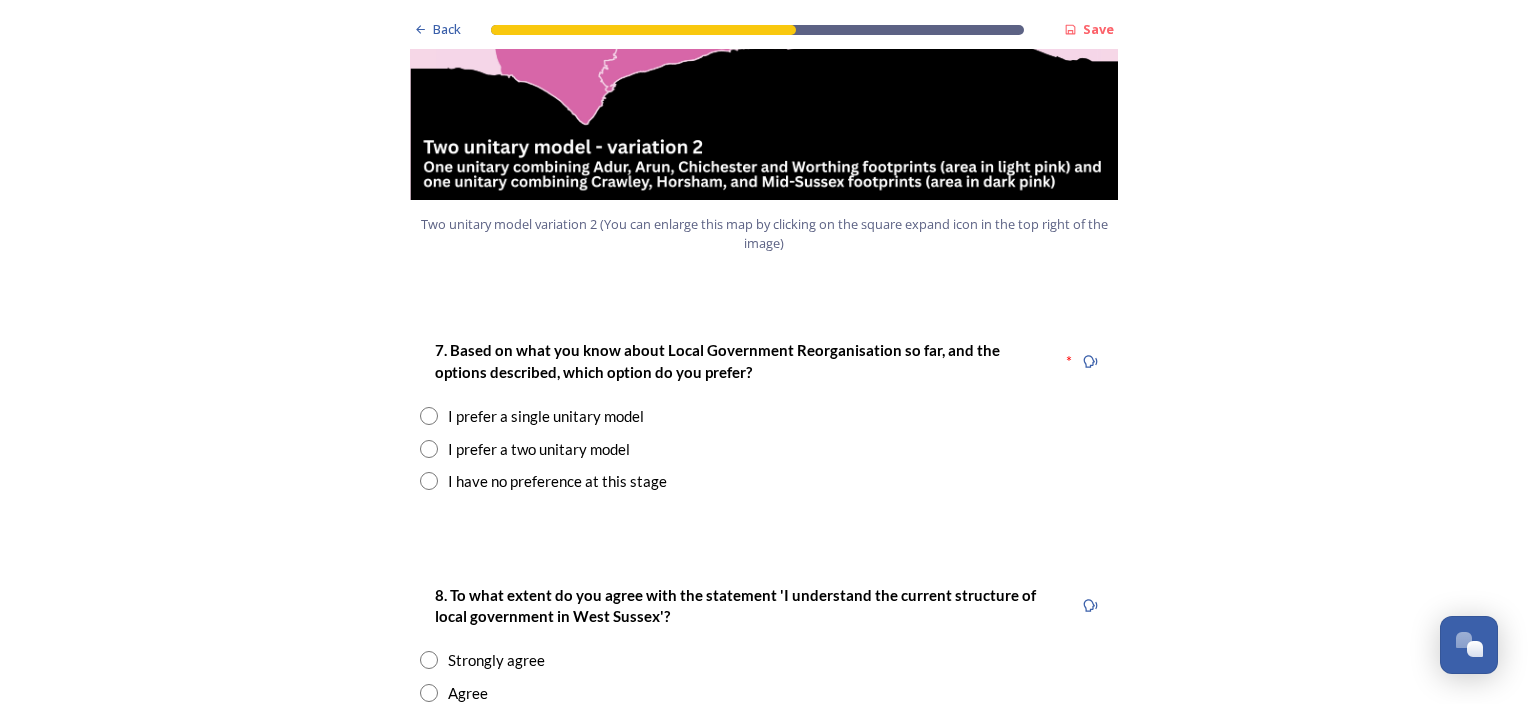 scroll, scrollTop: 2500, scrollLeft: 0, axis: vertical 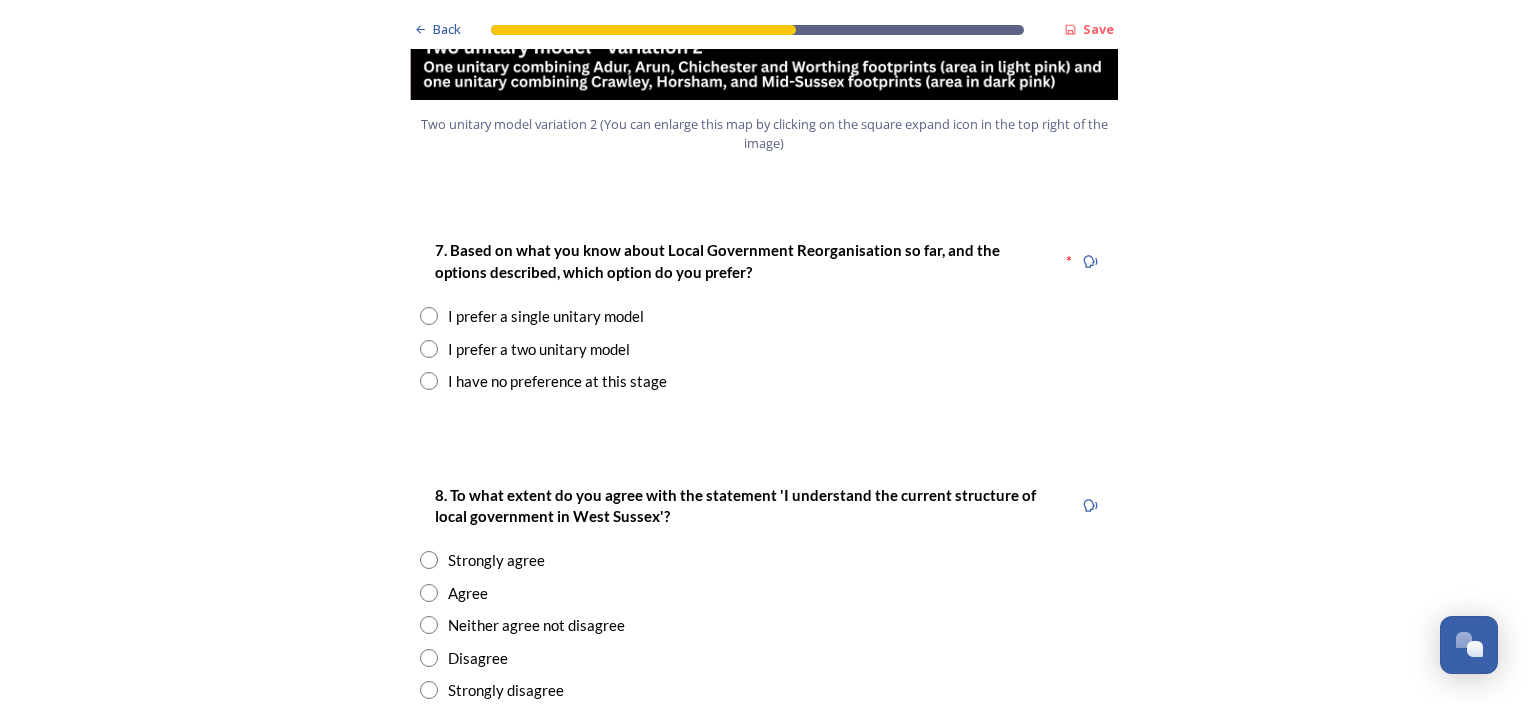 click at bounding box center (429, 349) 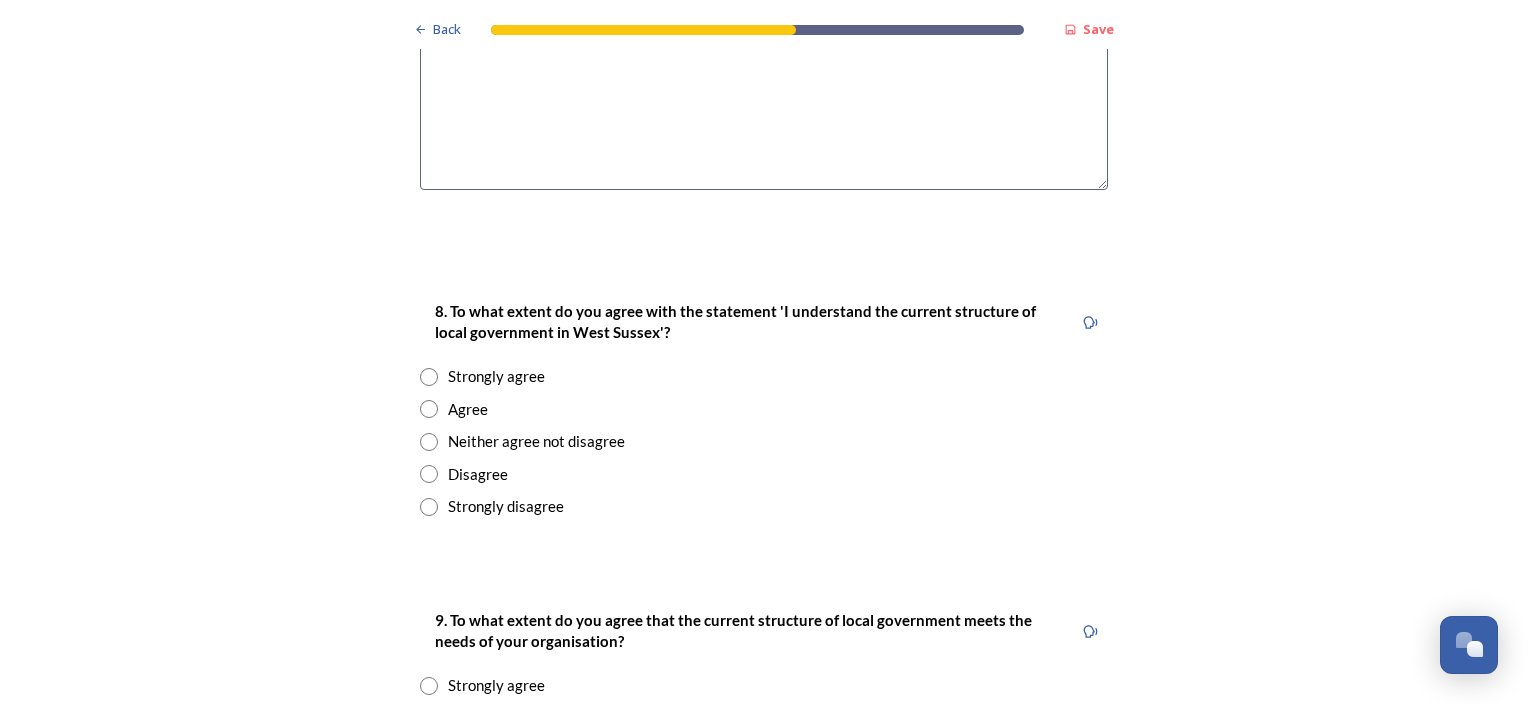 scroll, scrollTop: 3400, scrollLeft: 0, axis: vertical 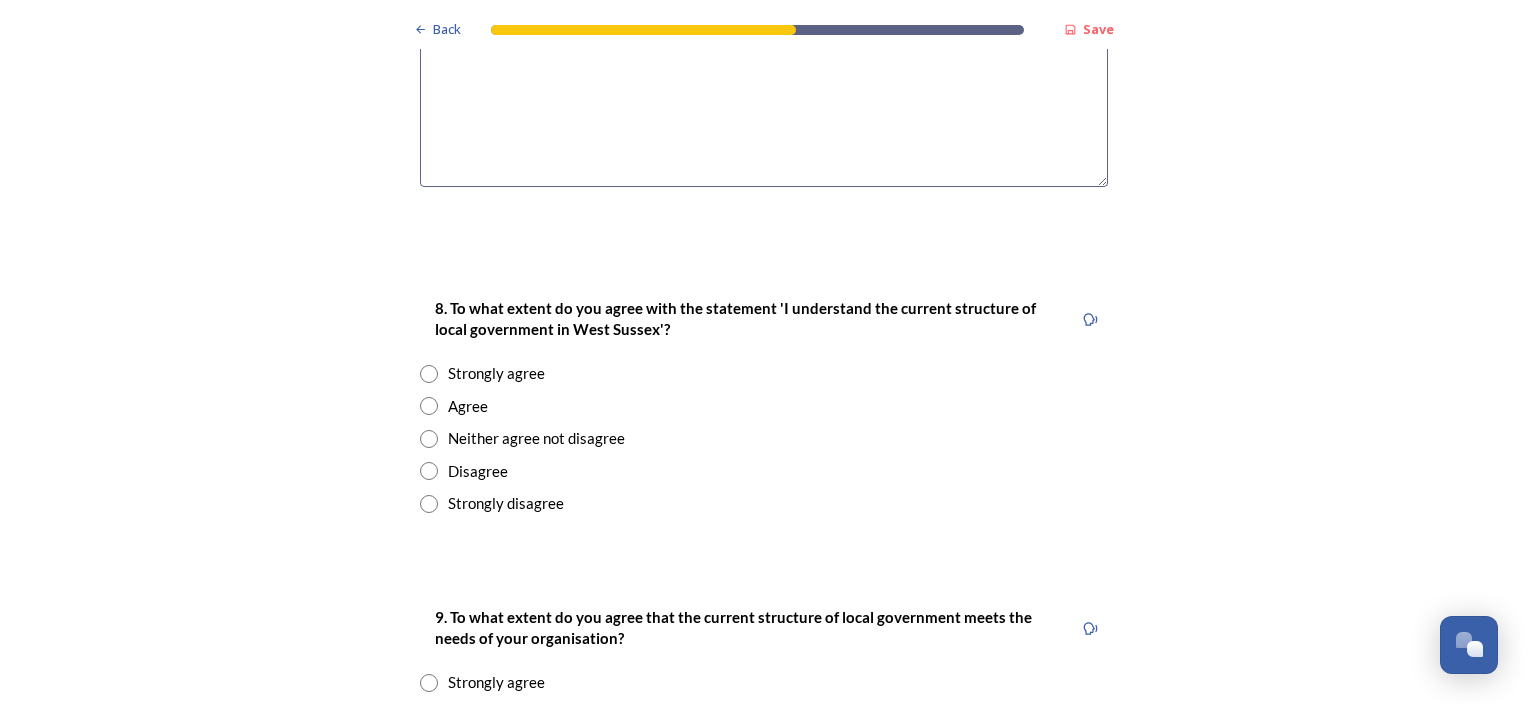 click at bounding box center (429, 406) 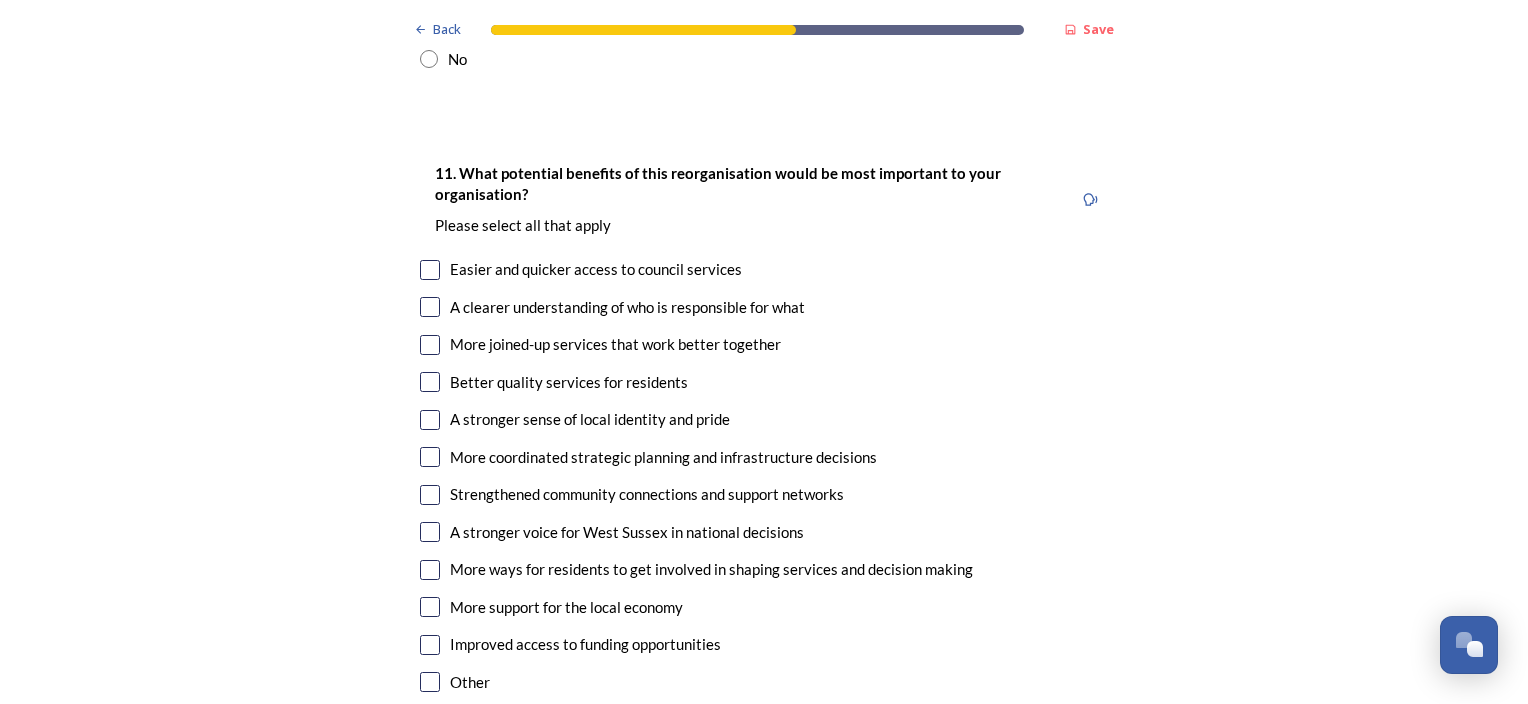 scroll, scrollTop: 4400, scrollLeft: 0, axis: vertical 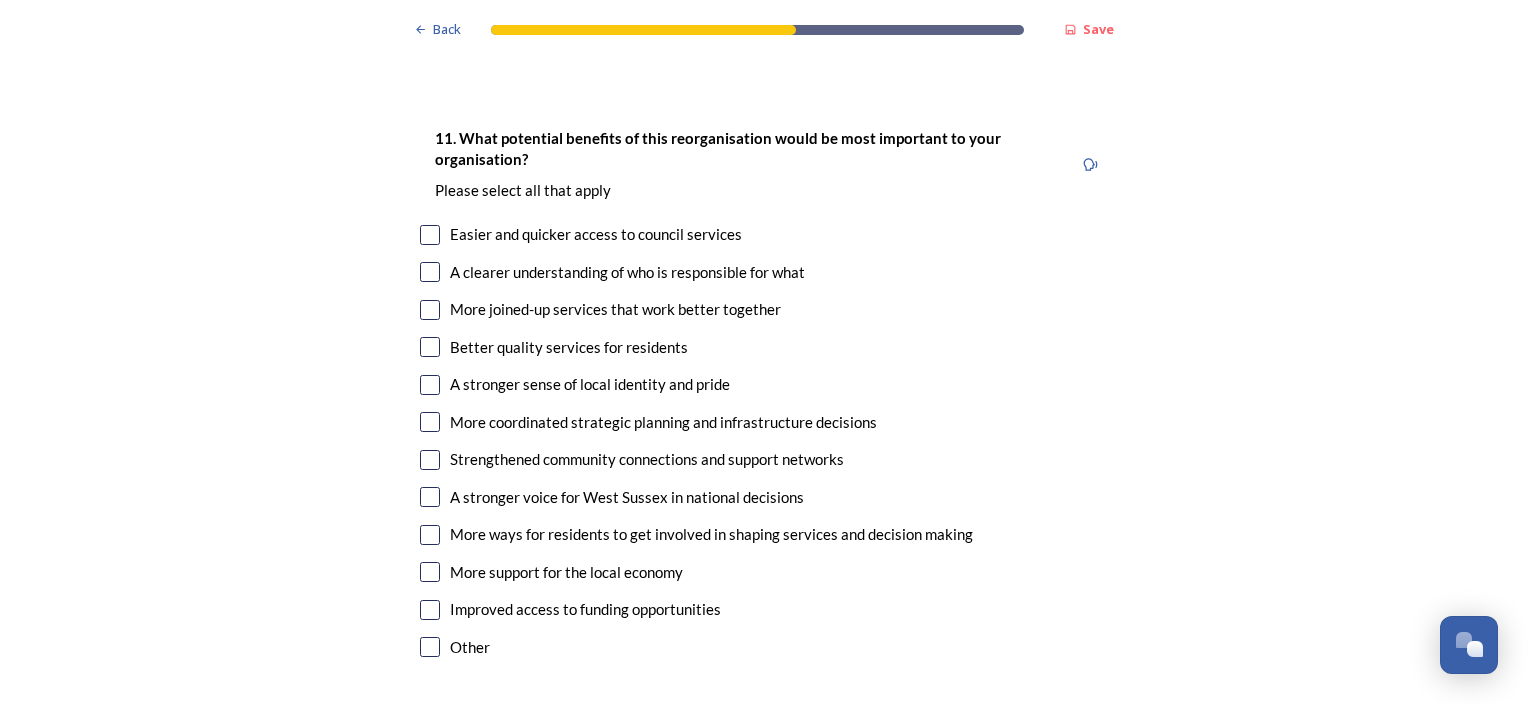 click at bounding box center [430, 310] 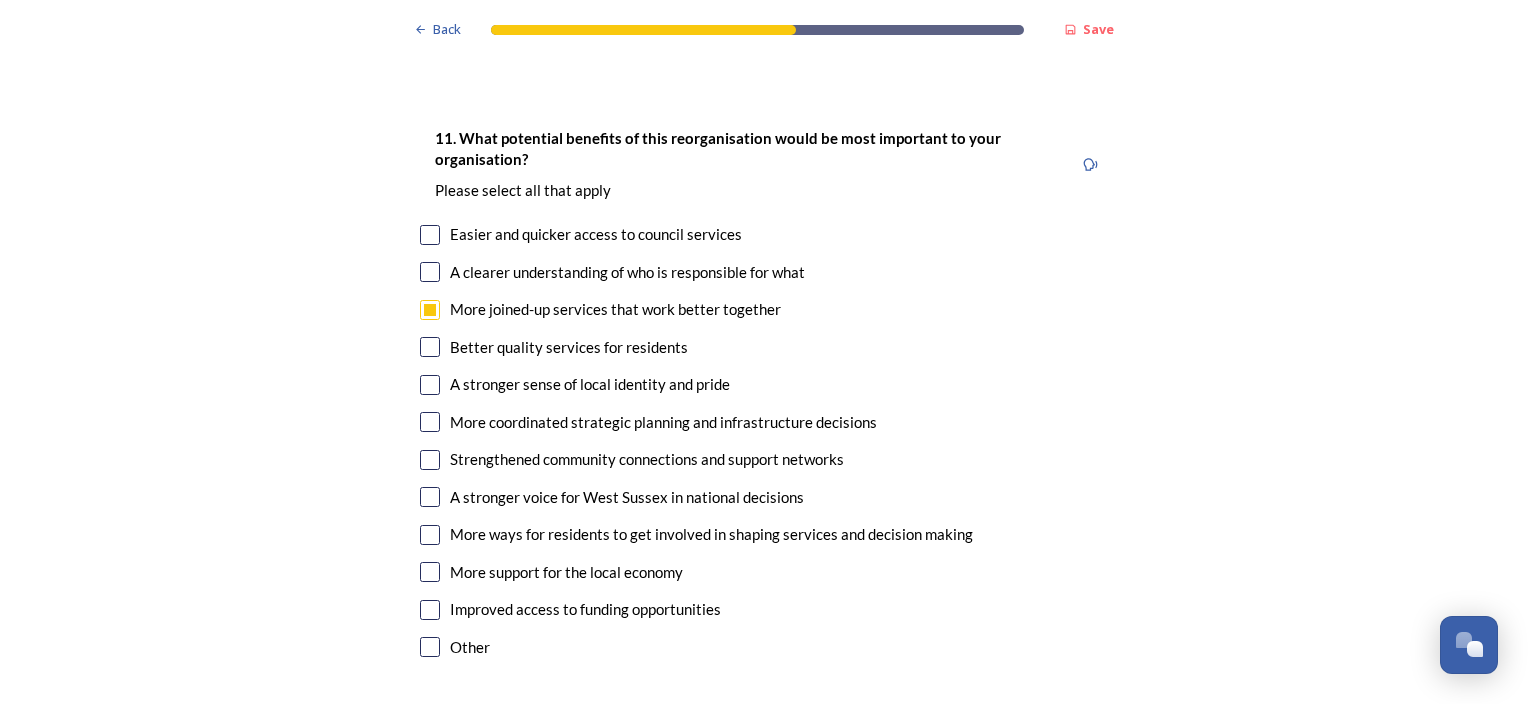 click at bounding box center (430, 272) 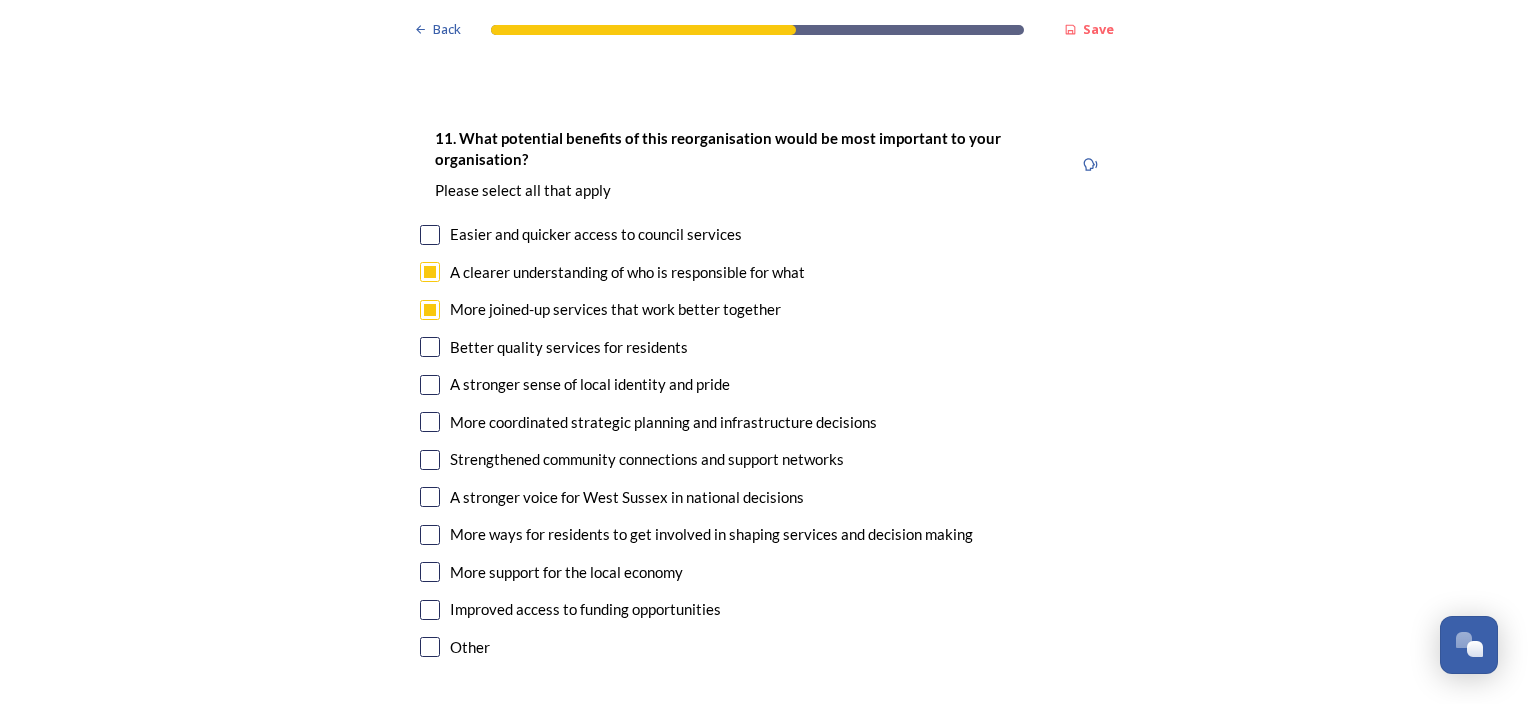 click at bounding box center (430, 422) 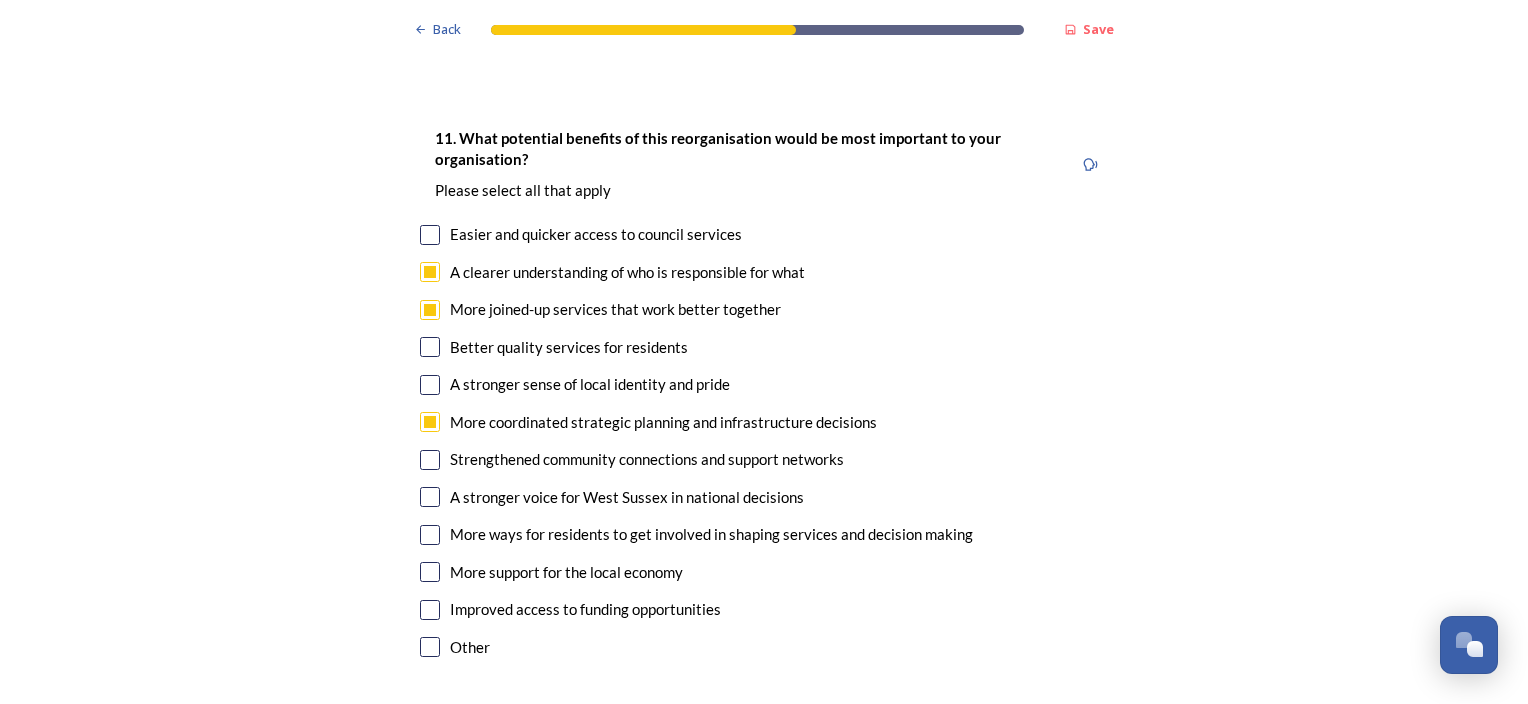 click at bounding box center [430, 572] 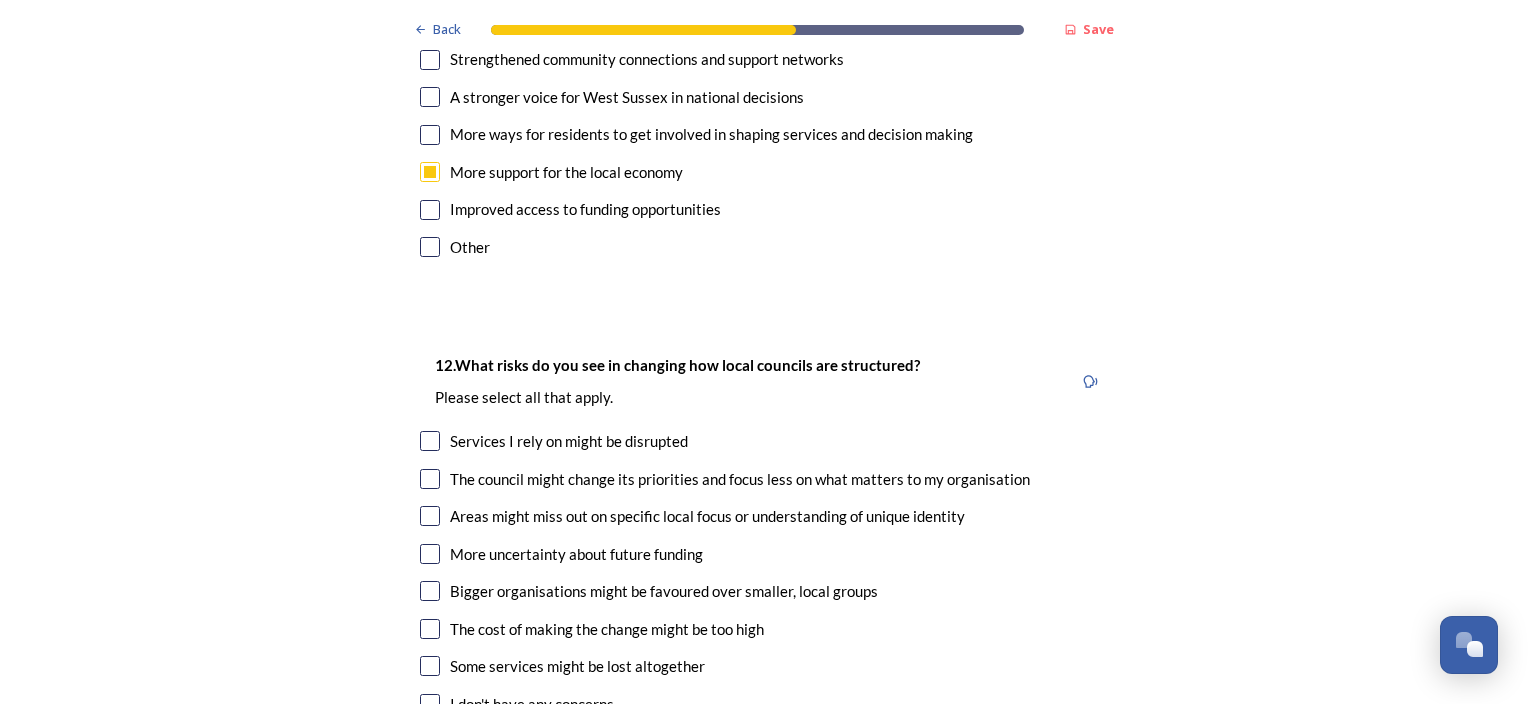 scroll, scrollTop: 4900, scrollLeft: 0, axis: vertical 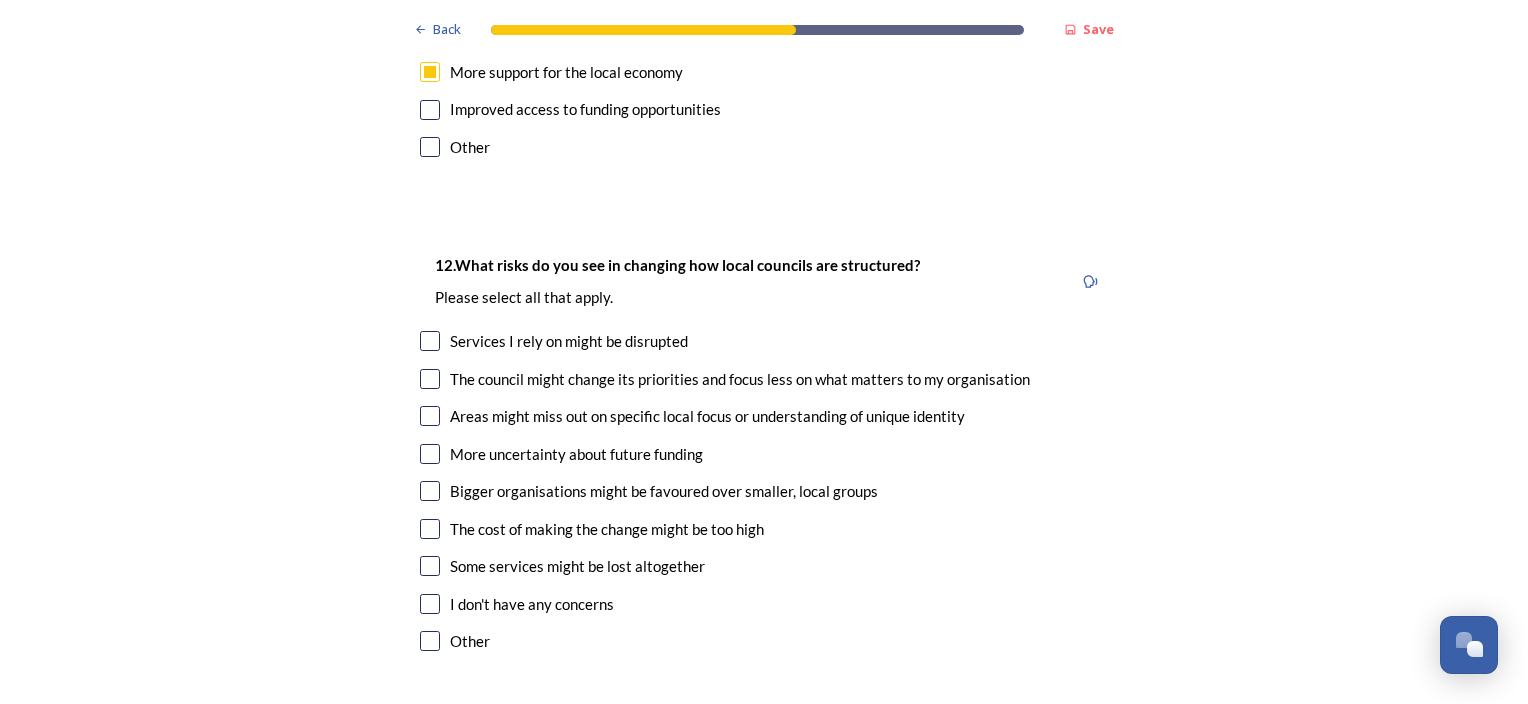 click at bounding box center (430, 341) 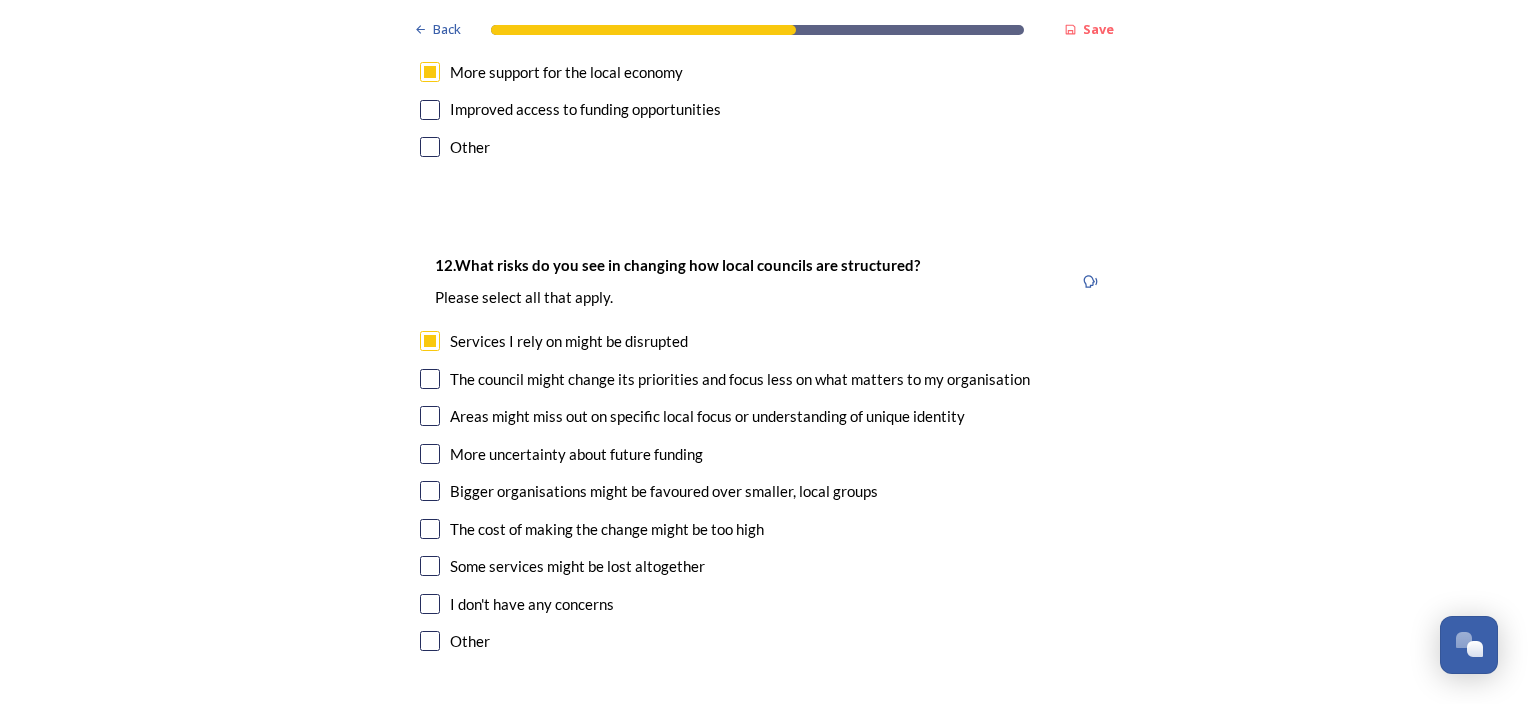 click at bounding box center (430, 379) 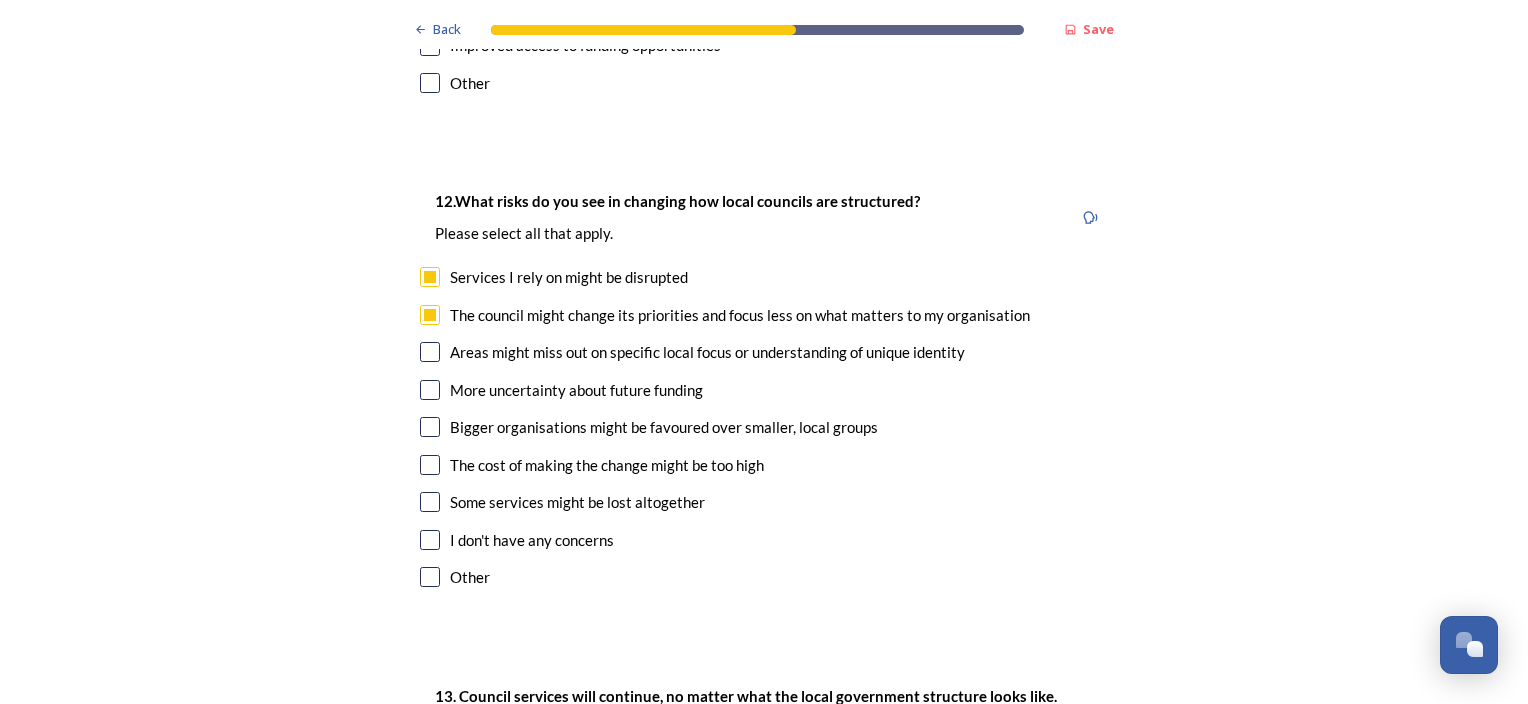 scroll, scrollTop: 5000, scrollLeft: 0, axis: vertical 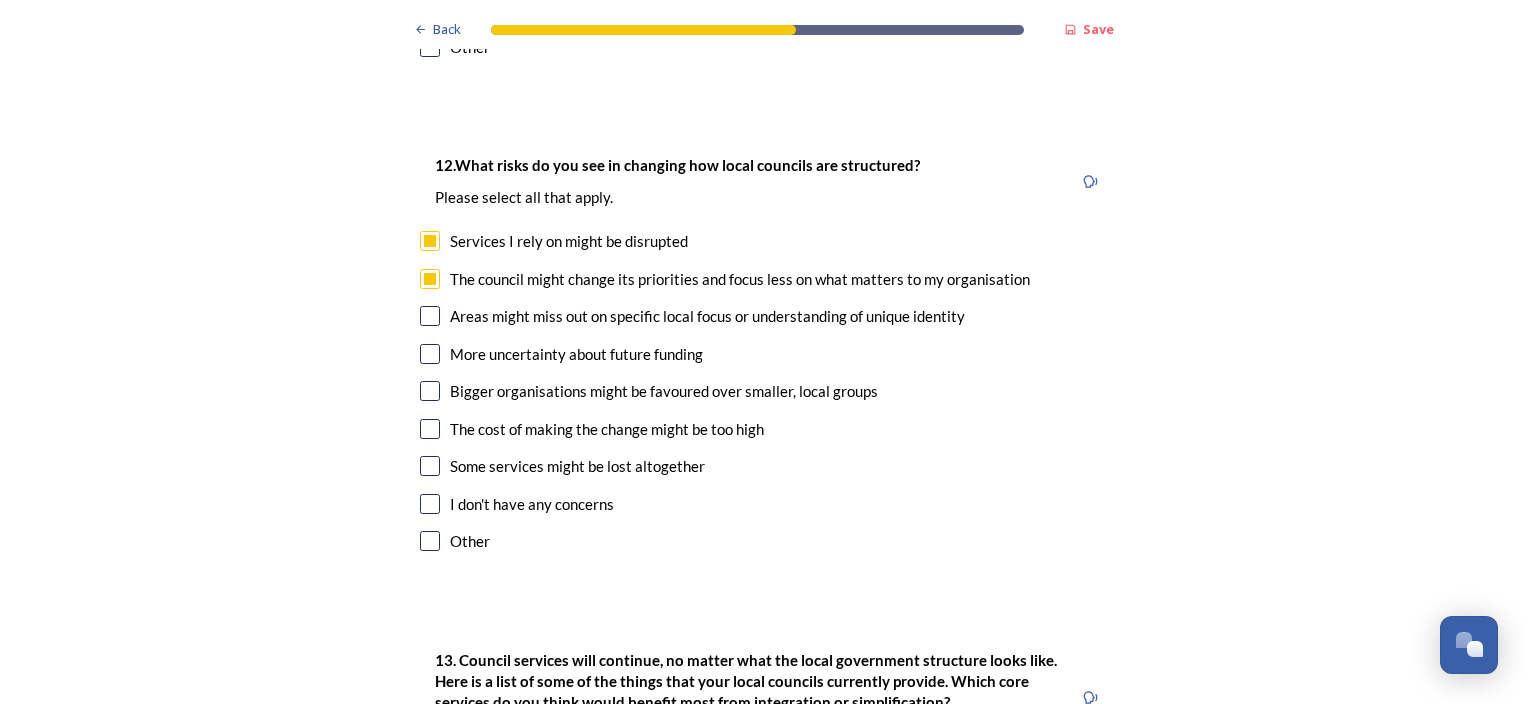 click at bounding box center (430, 316) 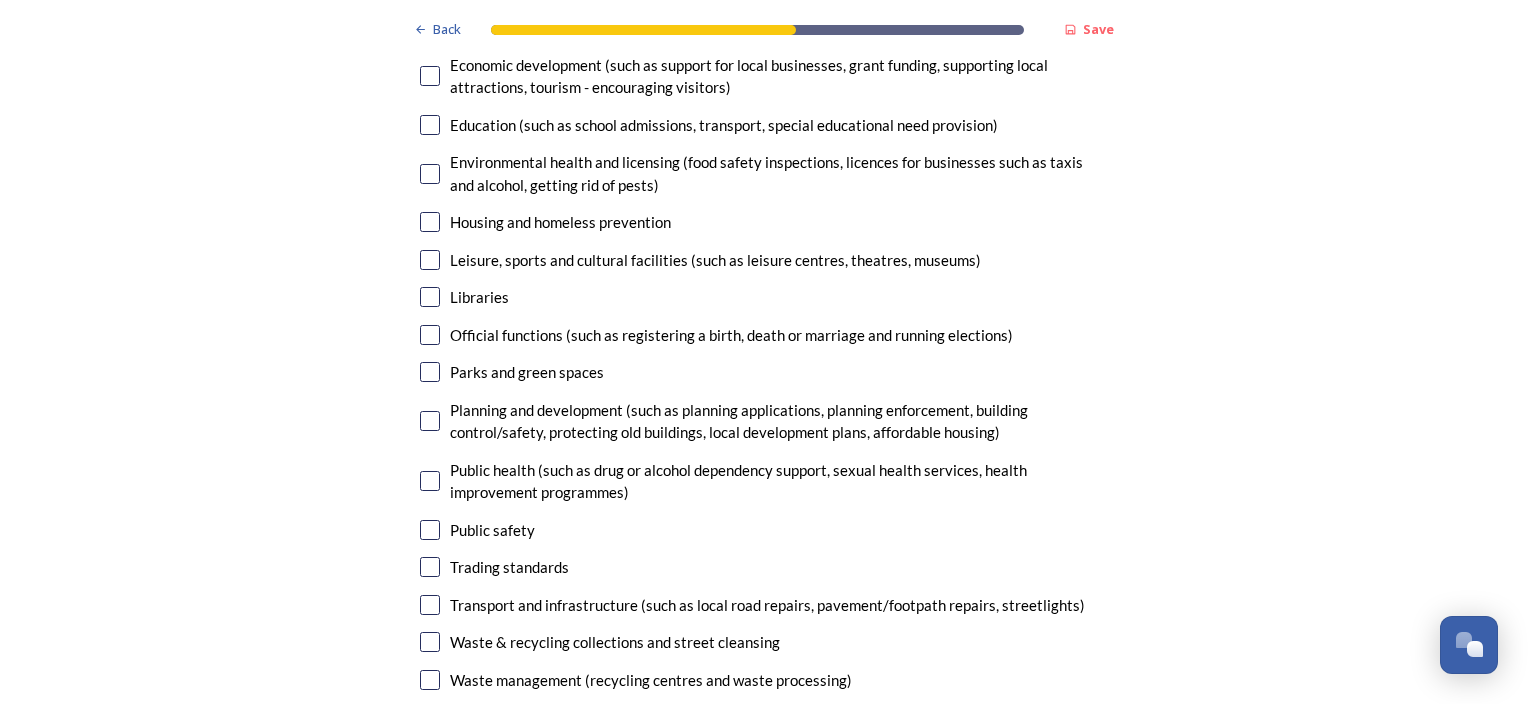 scroll, scrollTop: 6000, scrollLeft: 0, axis: vertical 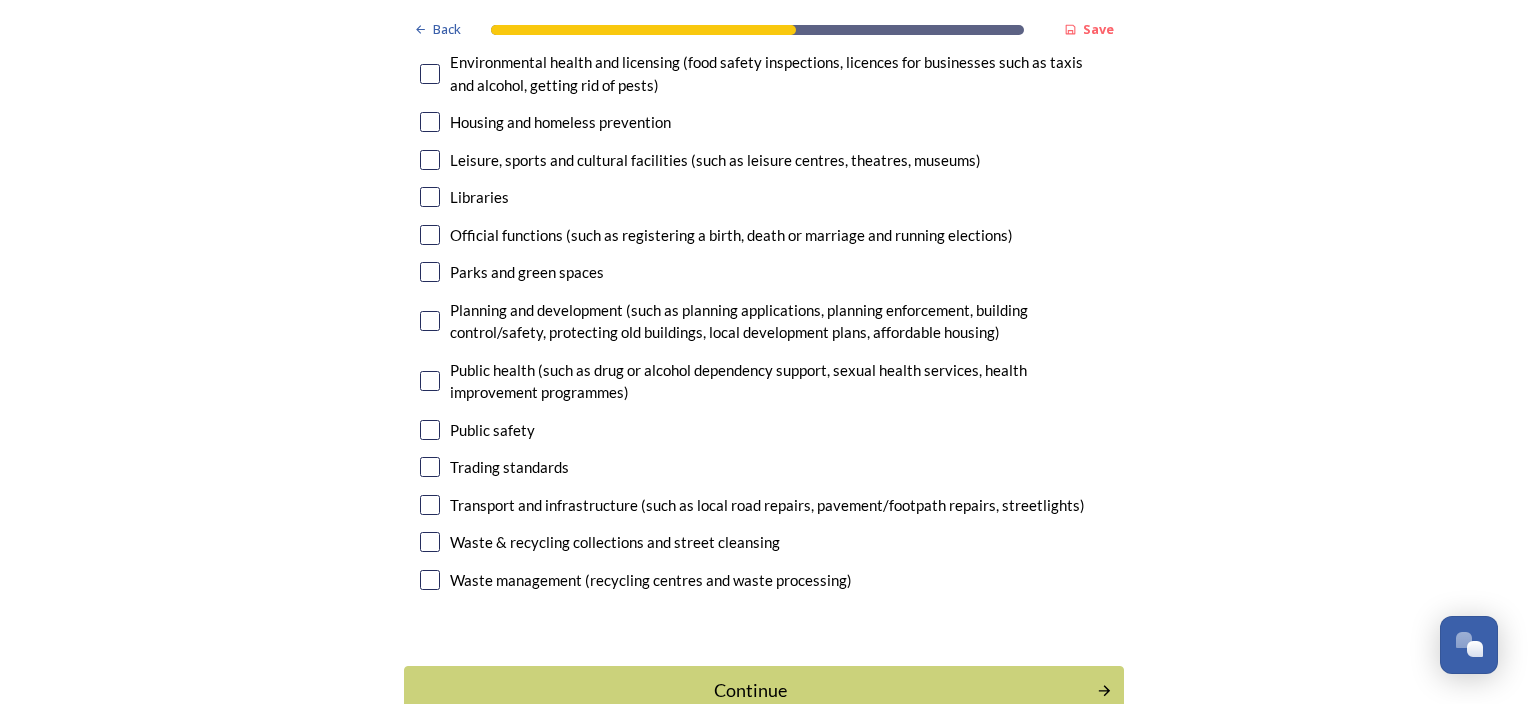 click at bounding box center (430, 505) 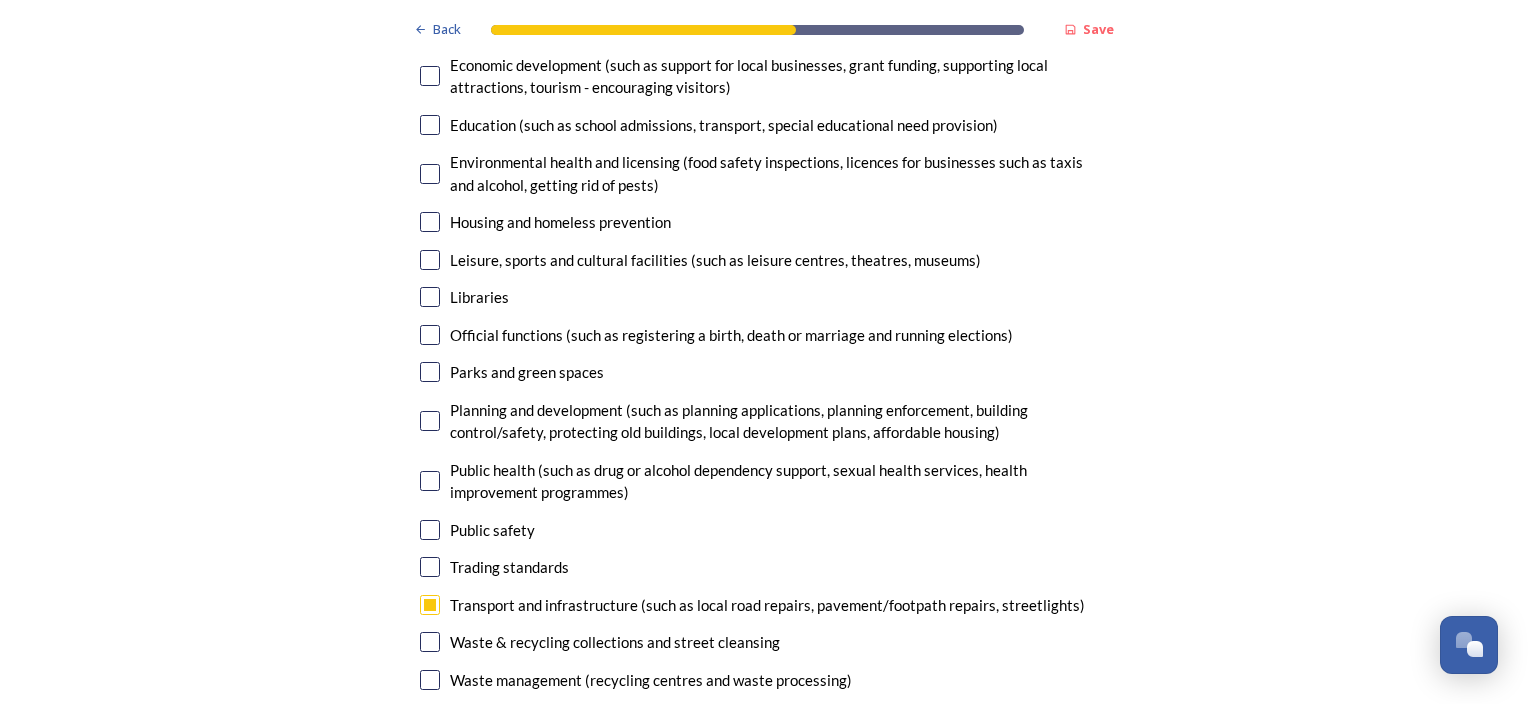 scroll, scrollTop: 5800, scrollLeft: 0, axis: vertical 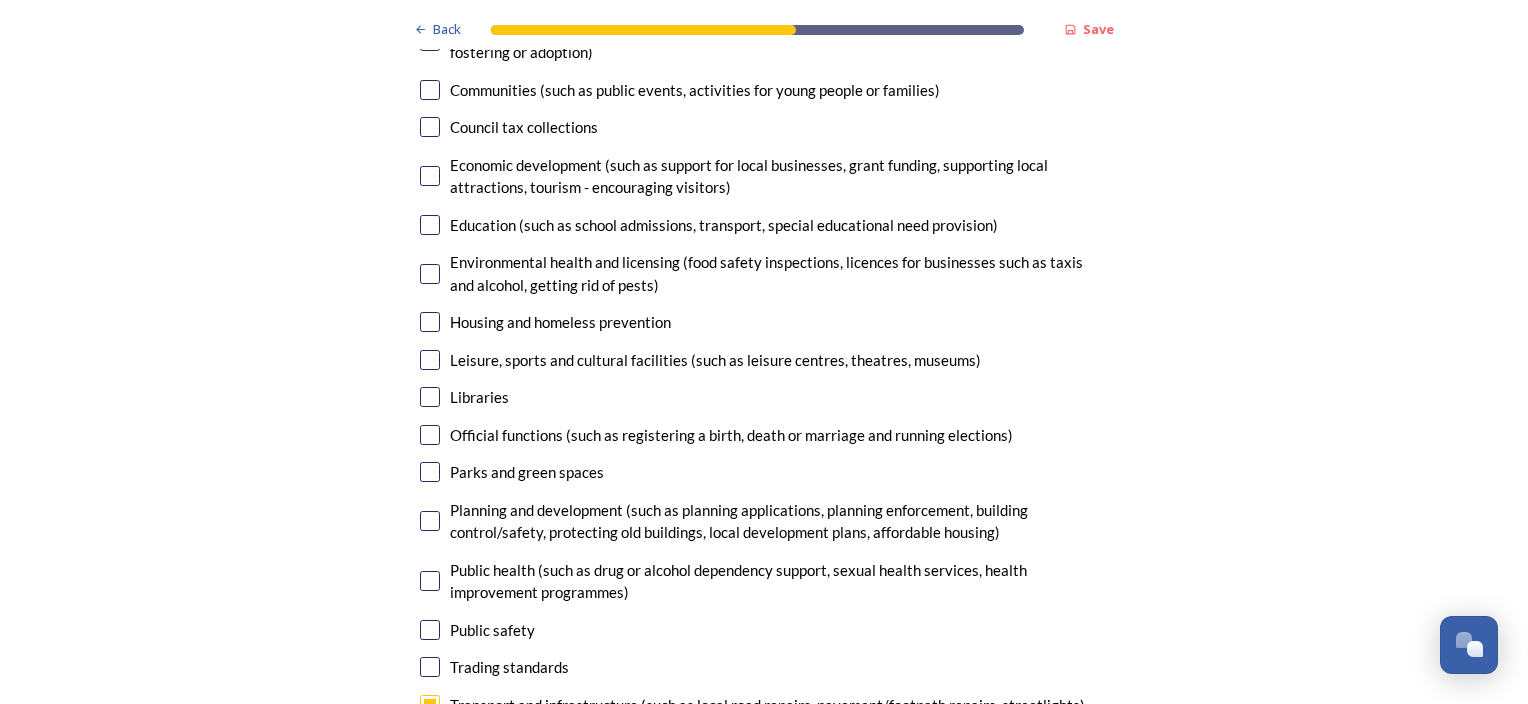 click at bounding box center (430, 521) 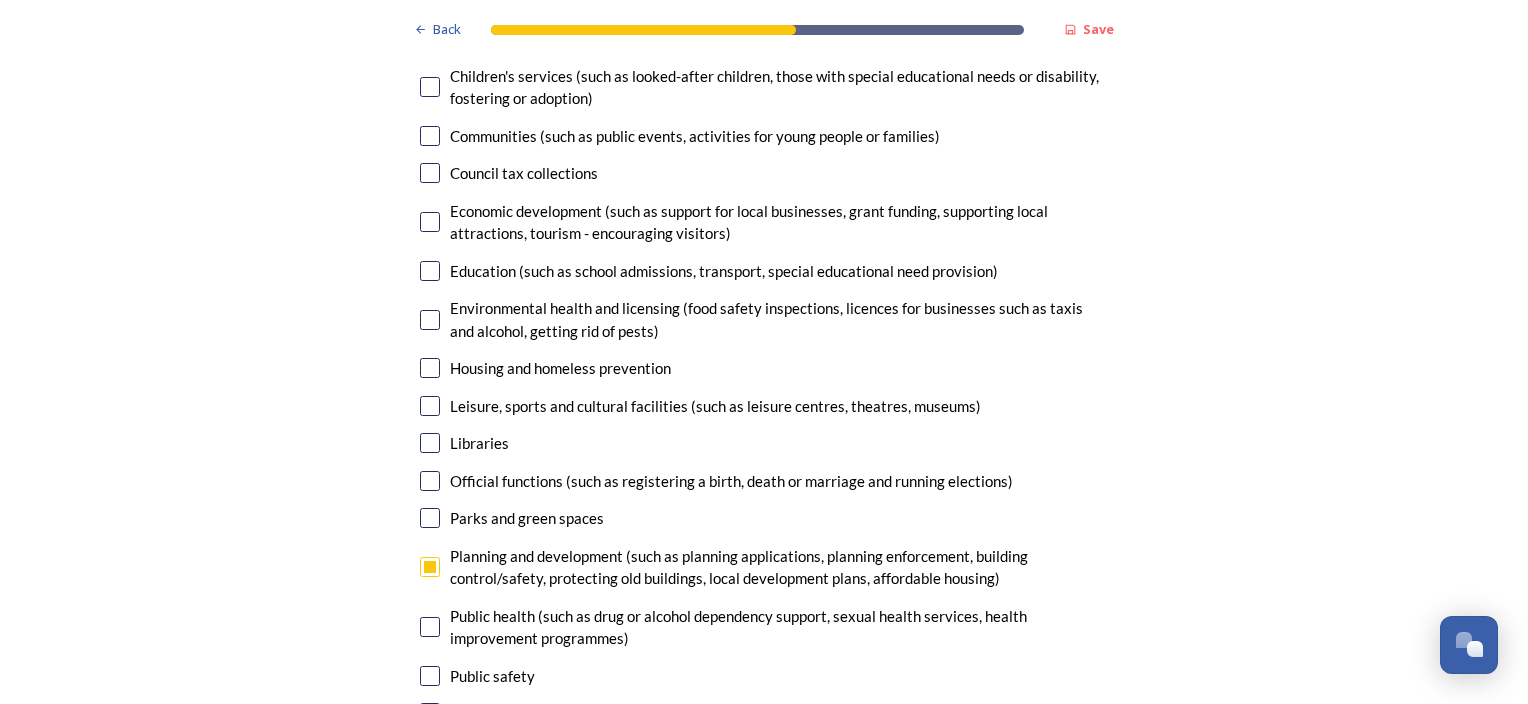 scroll, scrollTop: 5800, scrollLeft: 0, axis: vertical 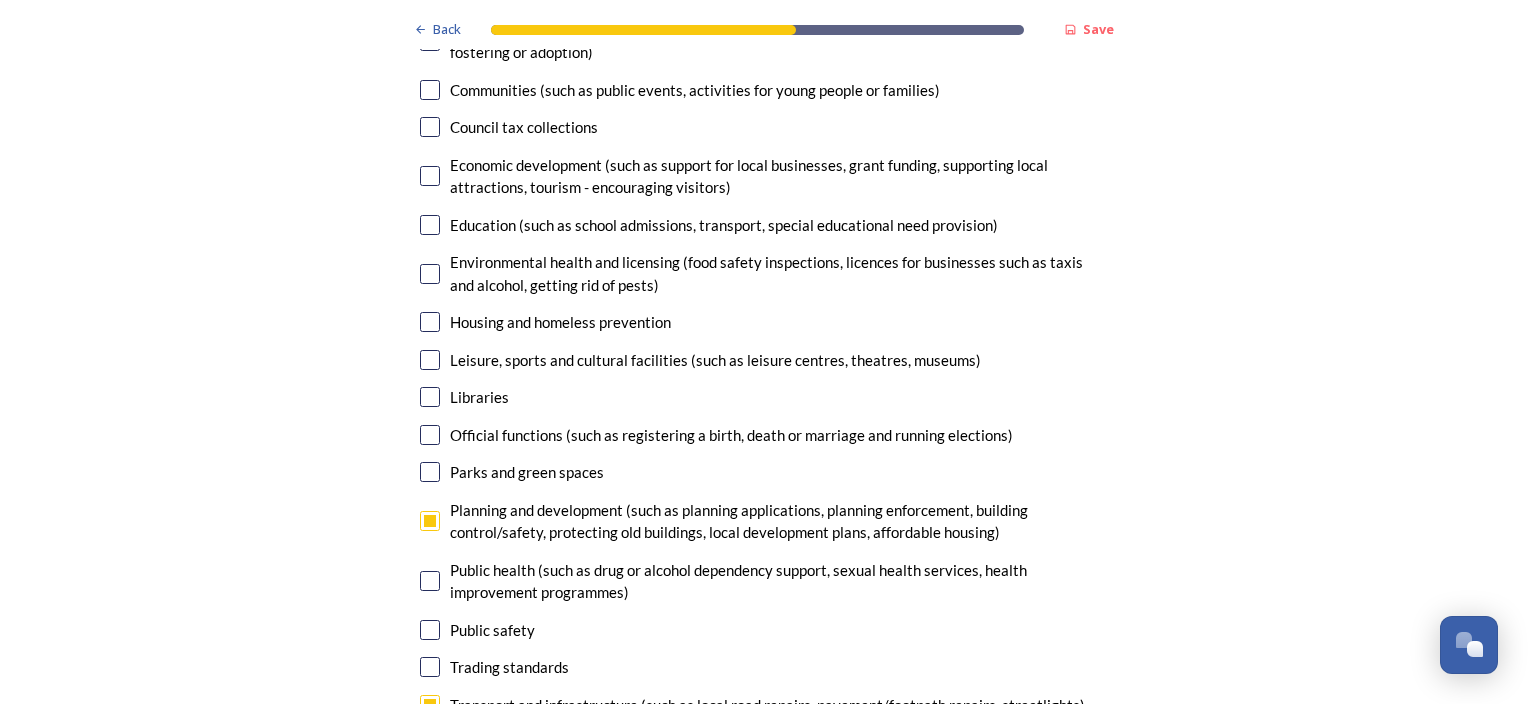 click at bounding box center [430, 322] 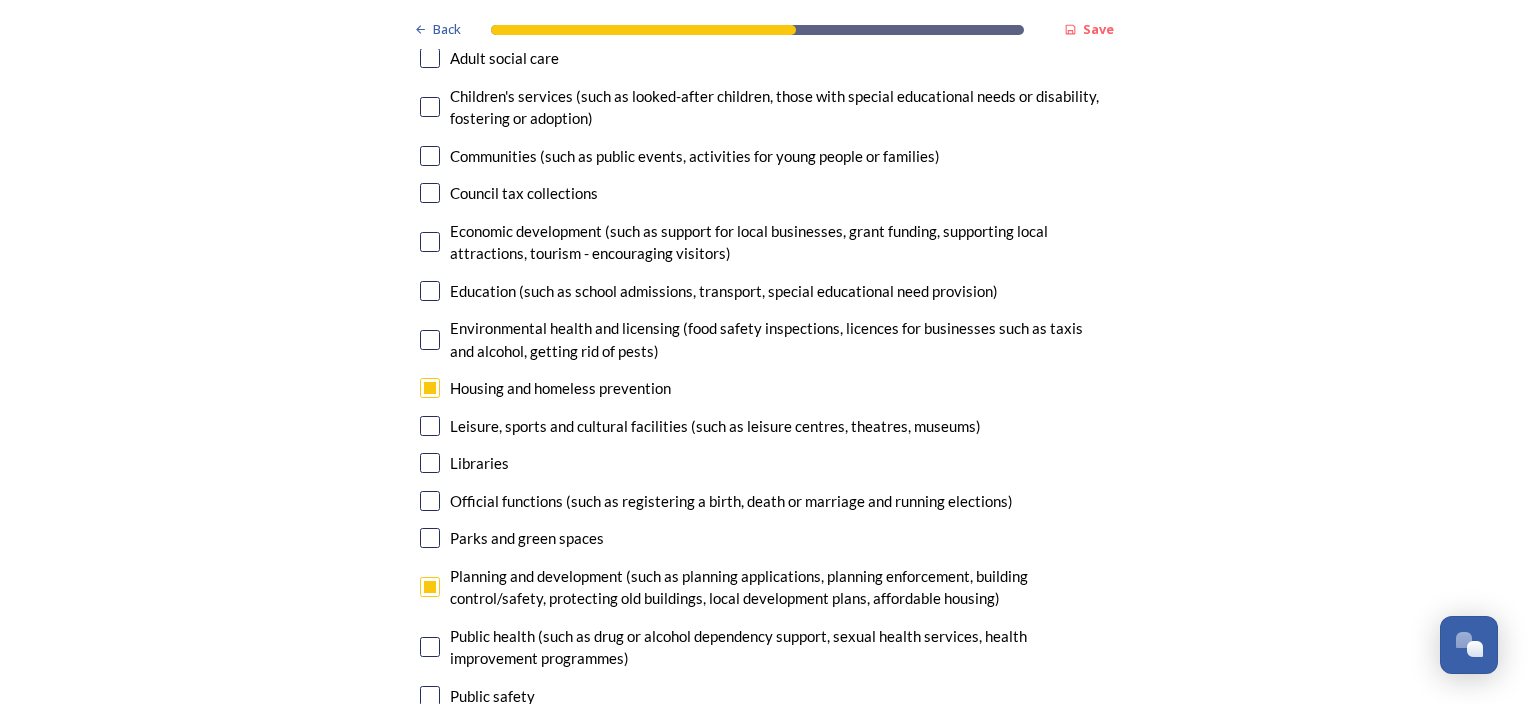 scroll, scrollTop: 5700, scrollLeft: 0, axis: vertical 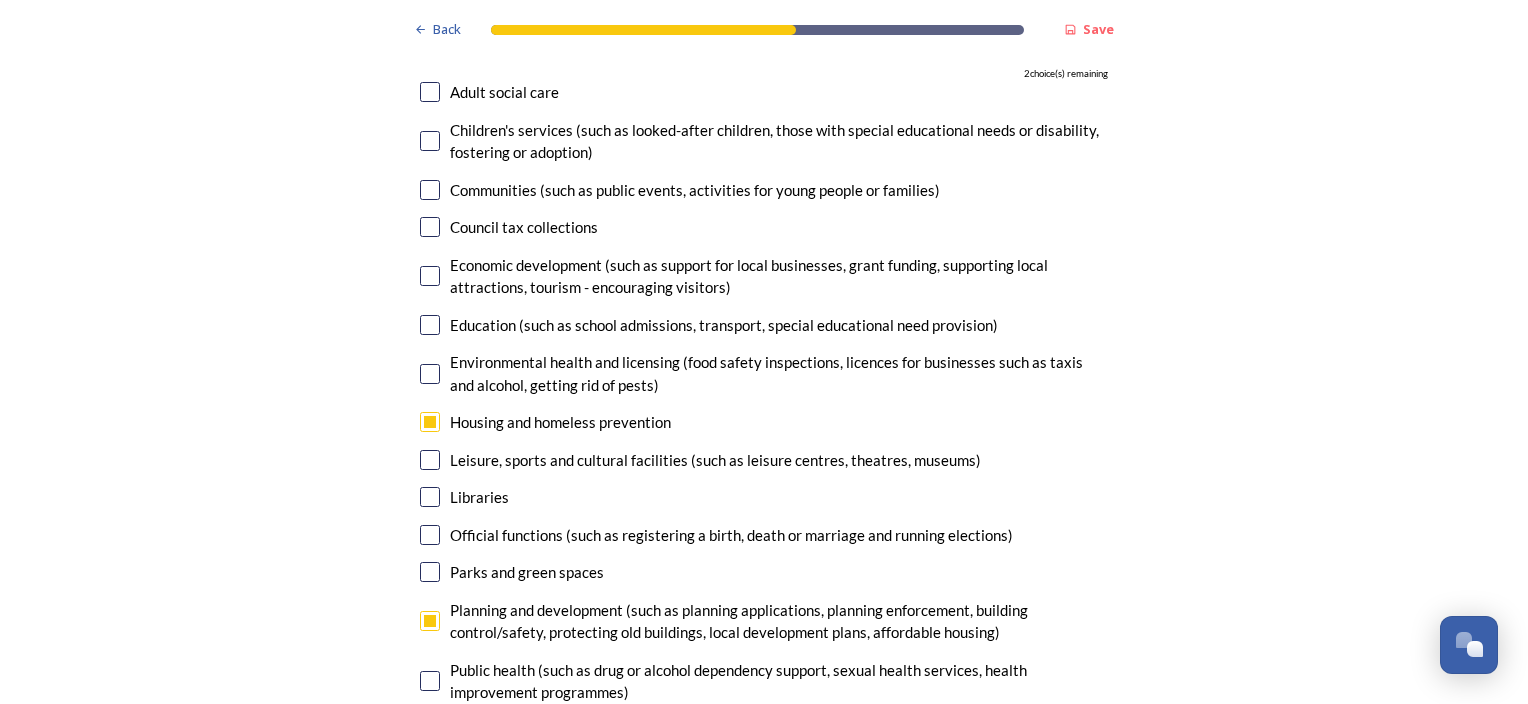 click at bounding box center (430, 92) 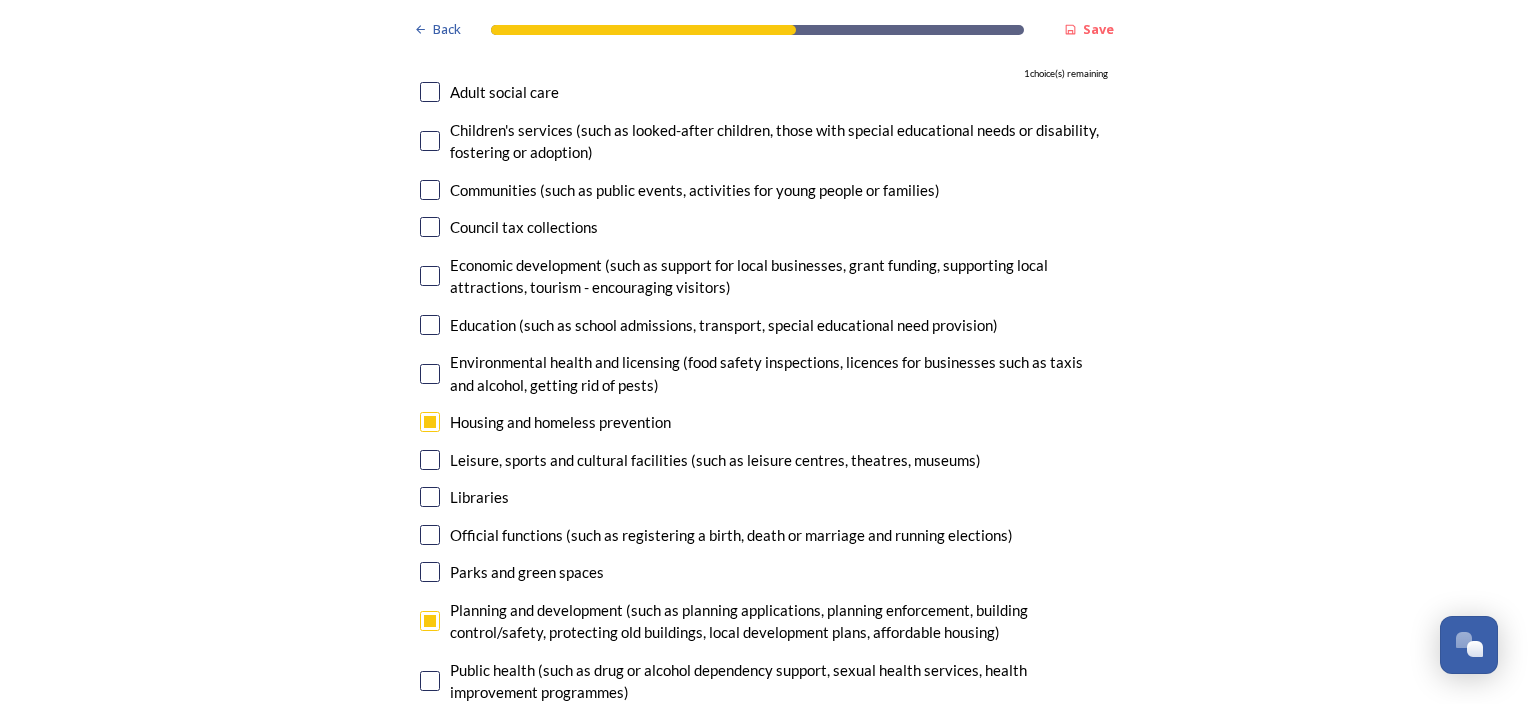 checkbox on "true" 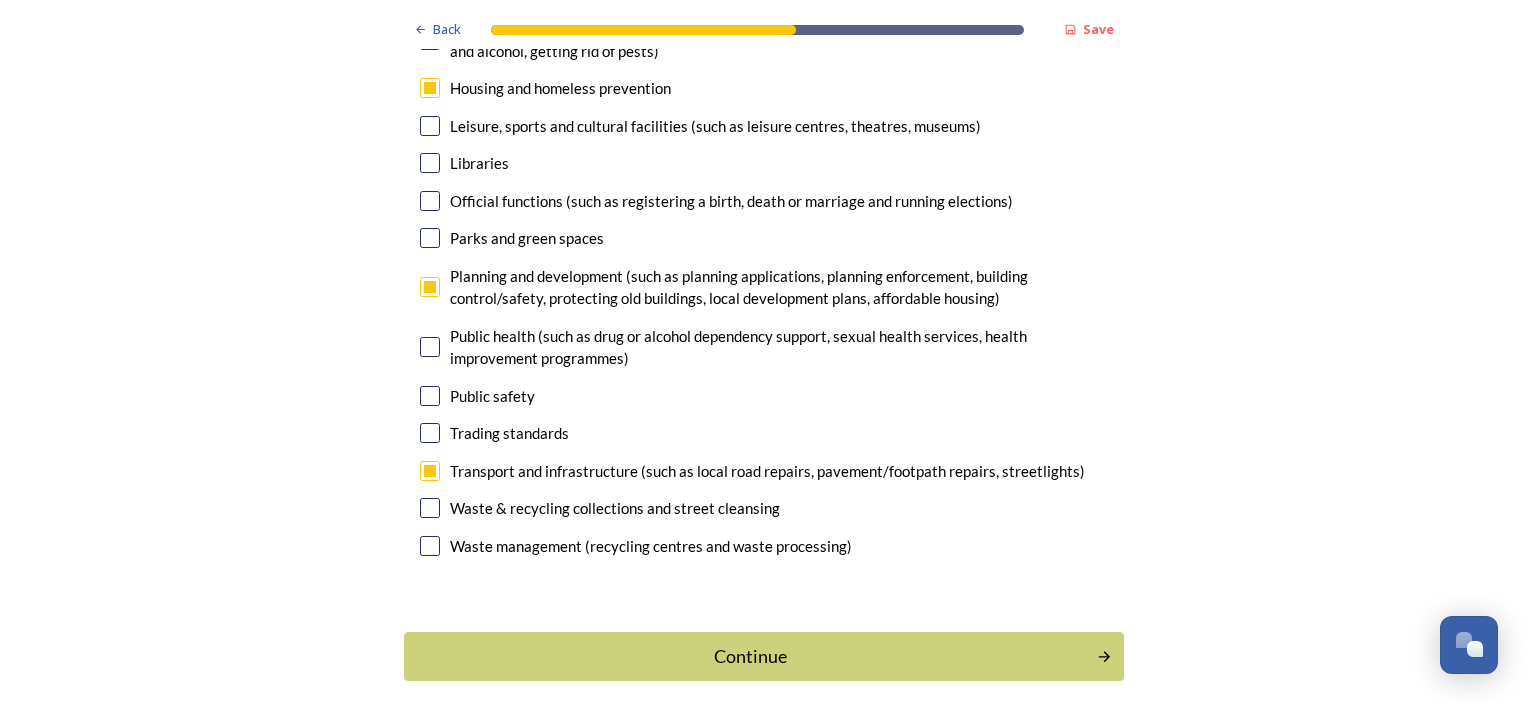 scroll, scrollTop: 6100, scrollLeft: 0, axis: vertical 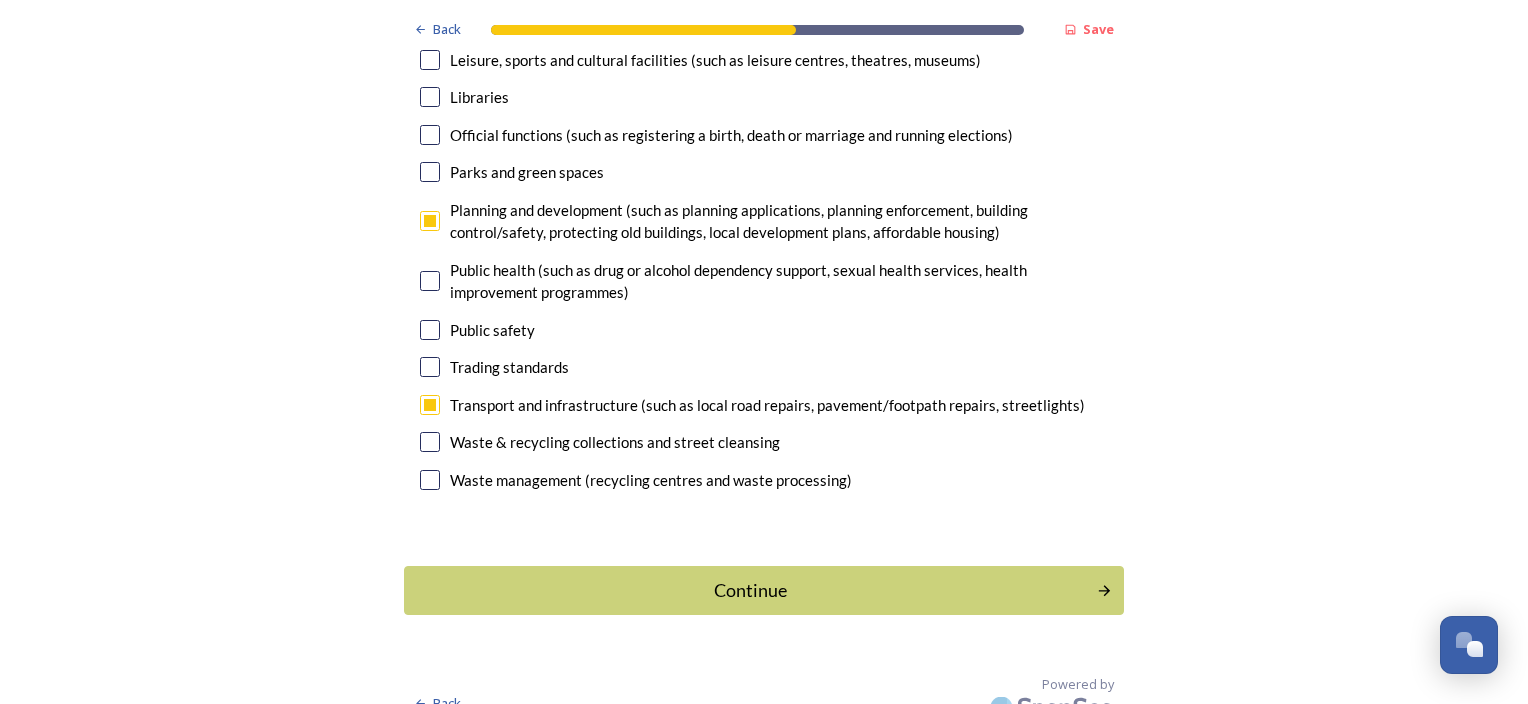 click at bounding box center (430, 281) 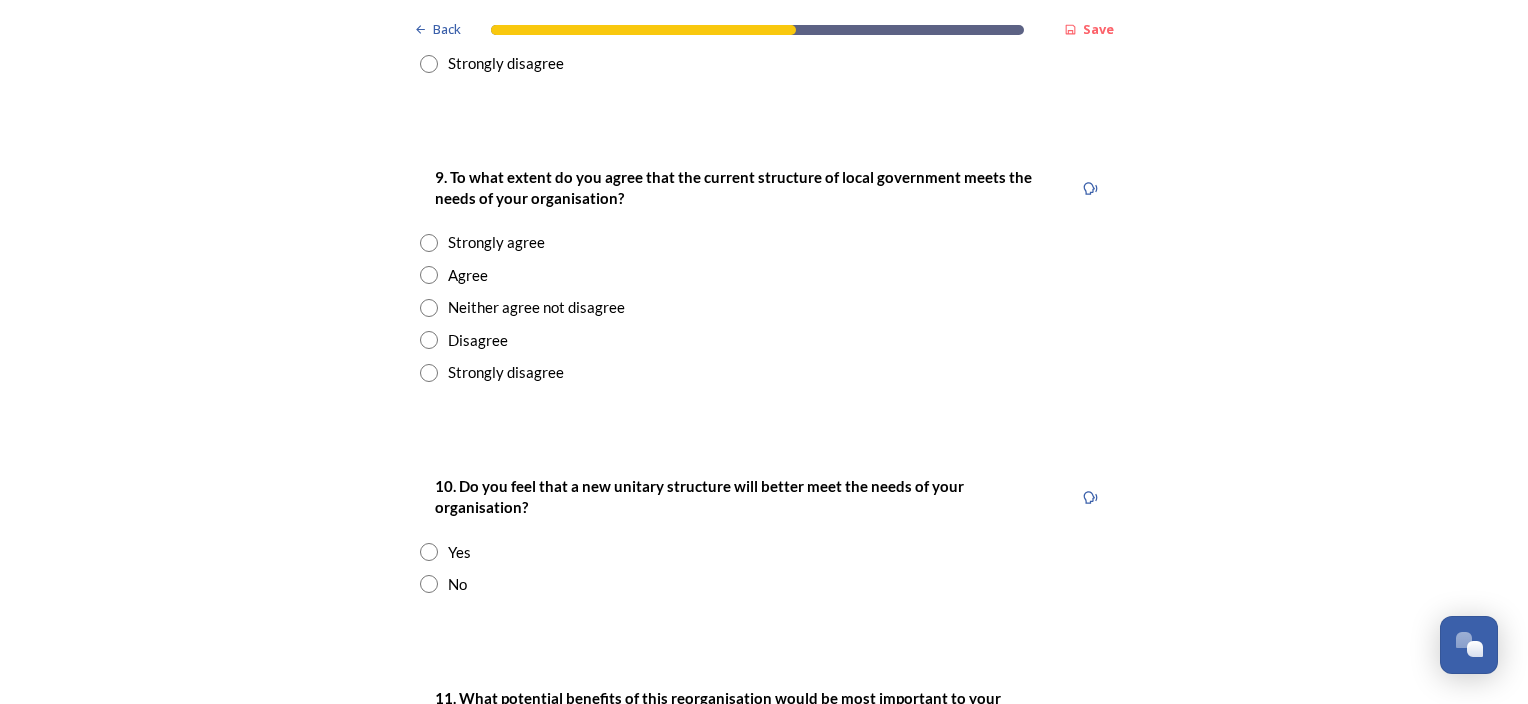 scroll, scrollTop: 3805, scrollLeft: 0, axis: vertical 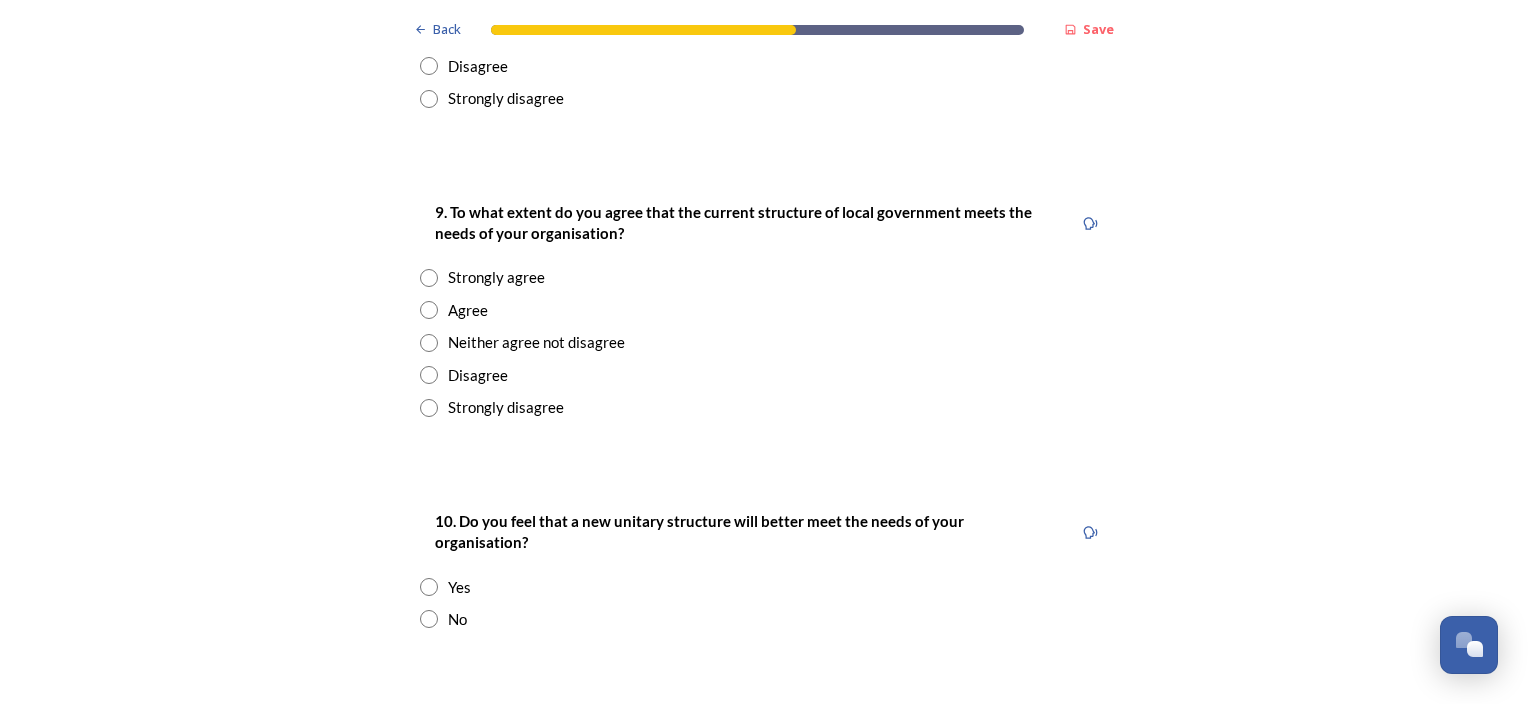 click at bounding box center (429, 587) 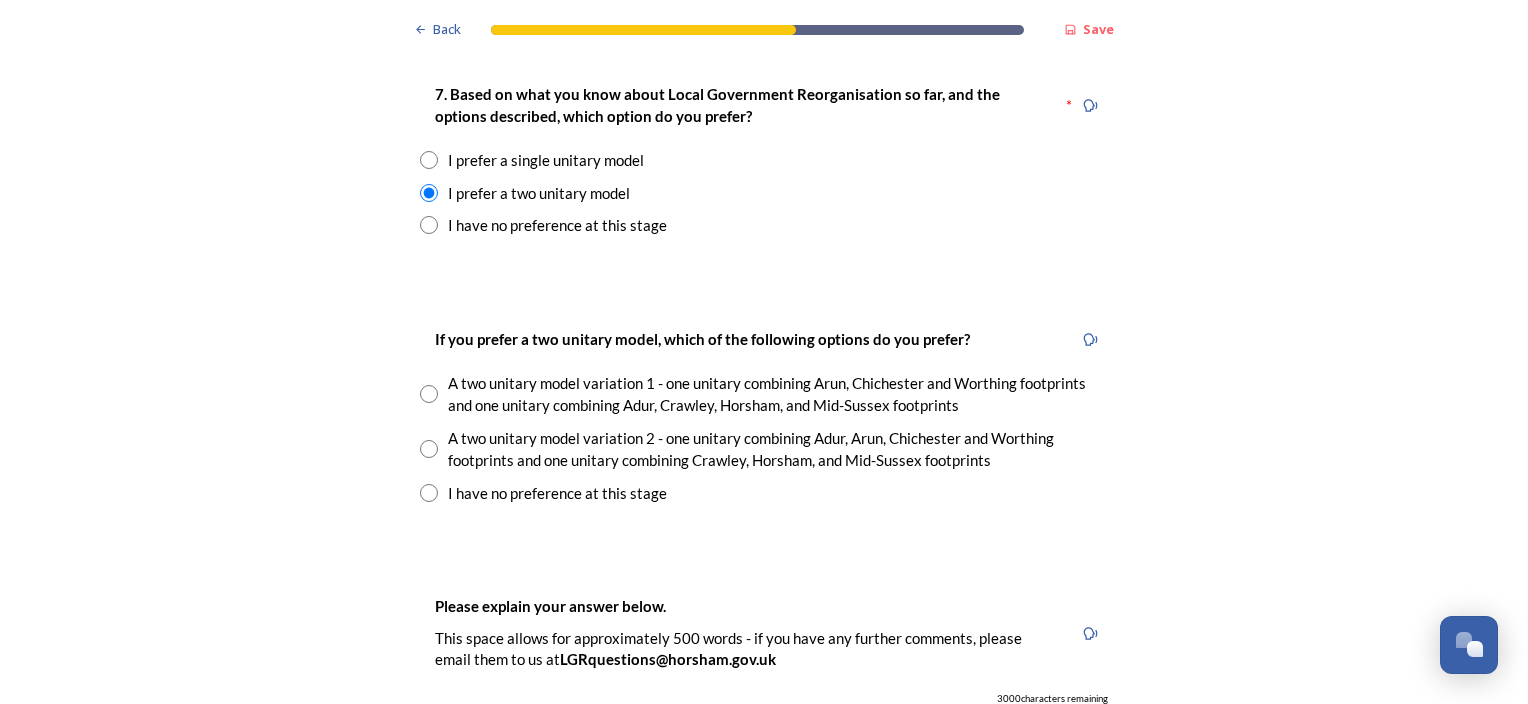 scroll, scrollTop: 2705, scrollLeft: 0, axis: vertical 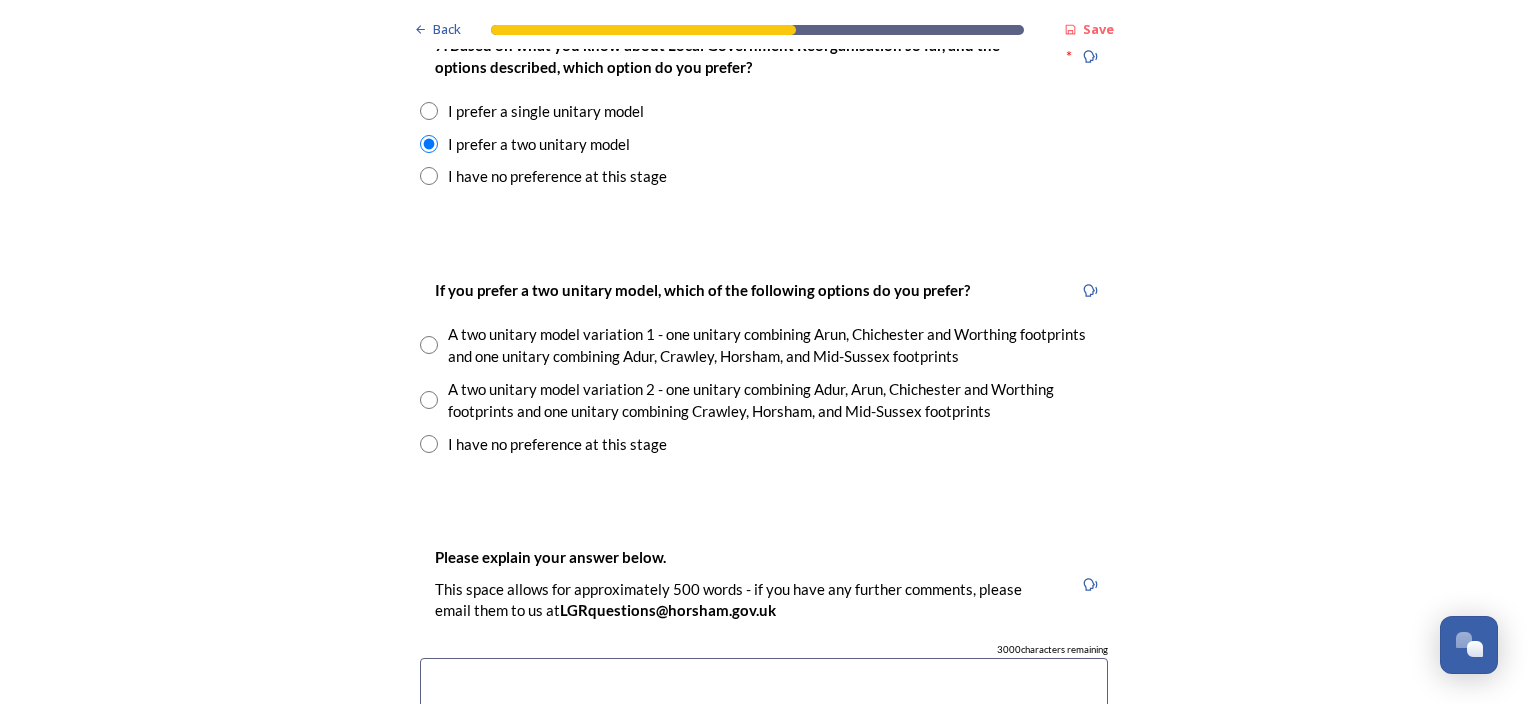 click at bounding box center [429, 444] 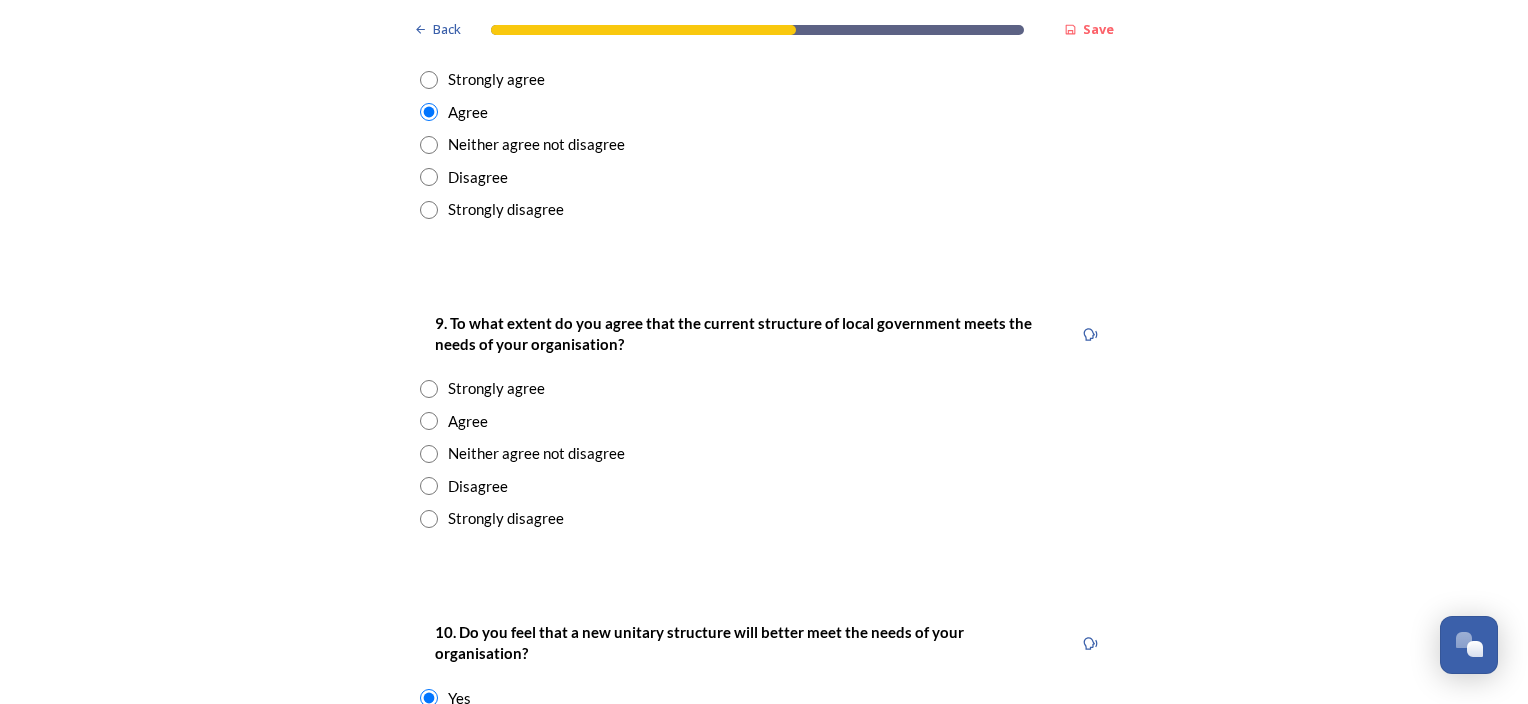 scroll, scrollTop: 3705, scrollLeft: 0, axis: vertical 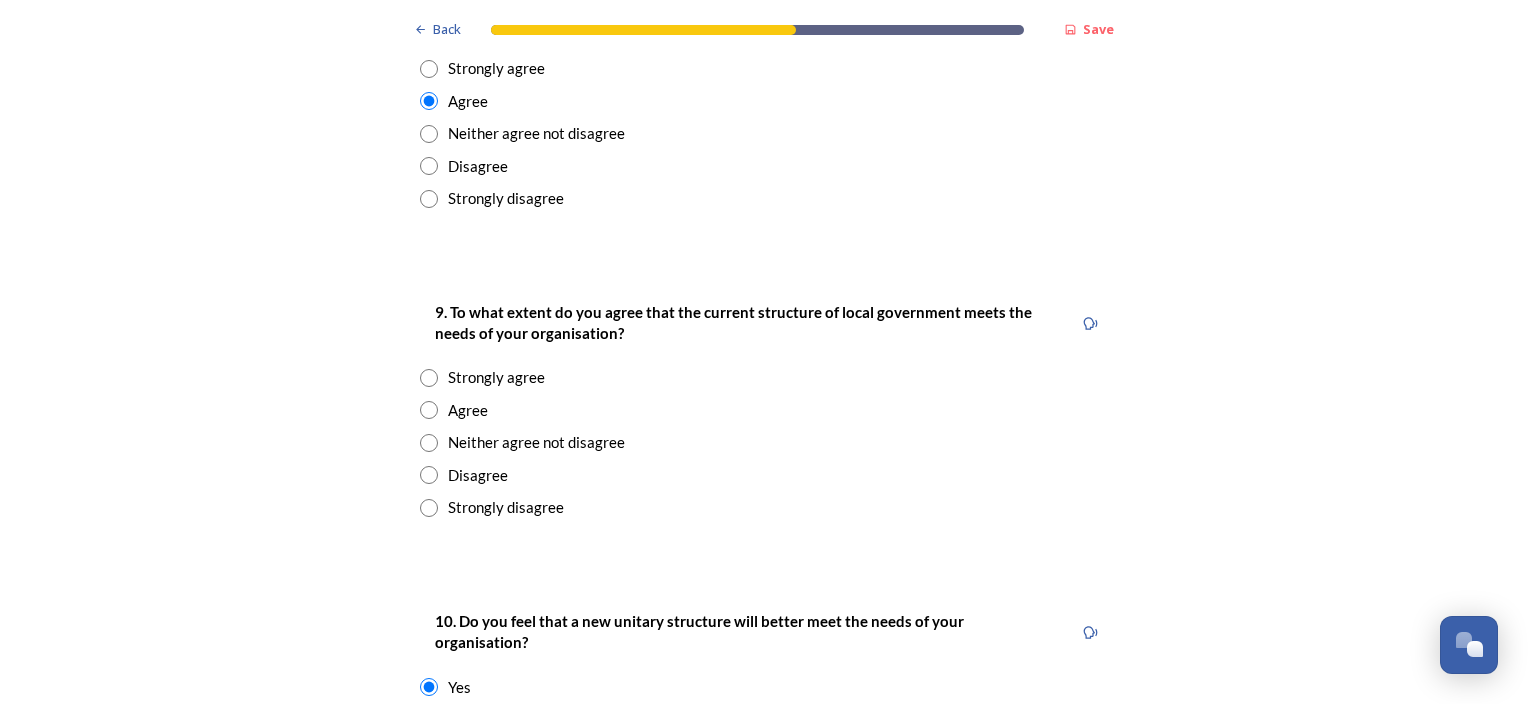 click at bounding box center (429, 443) 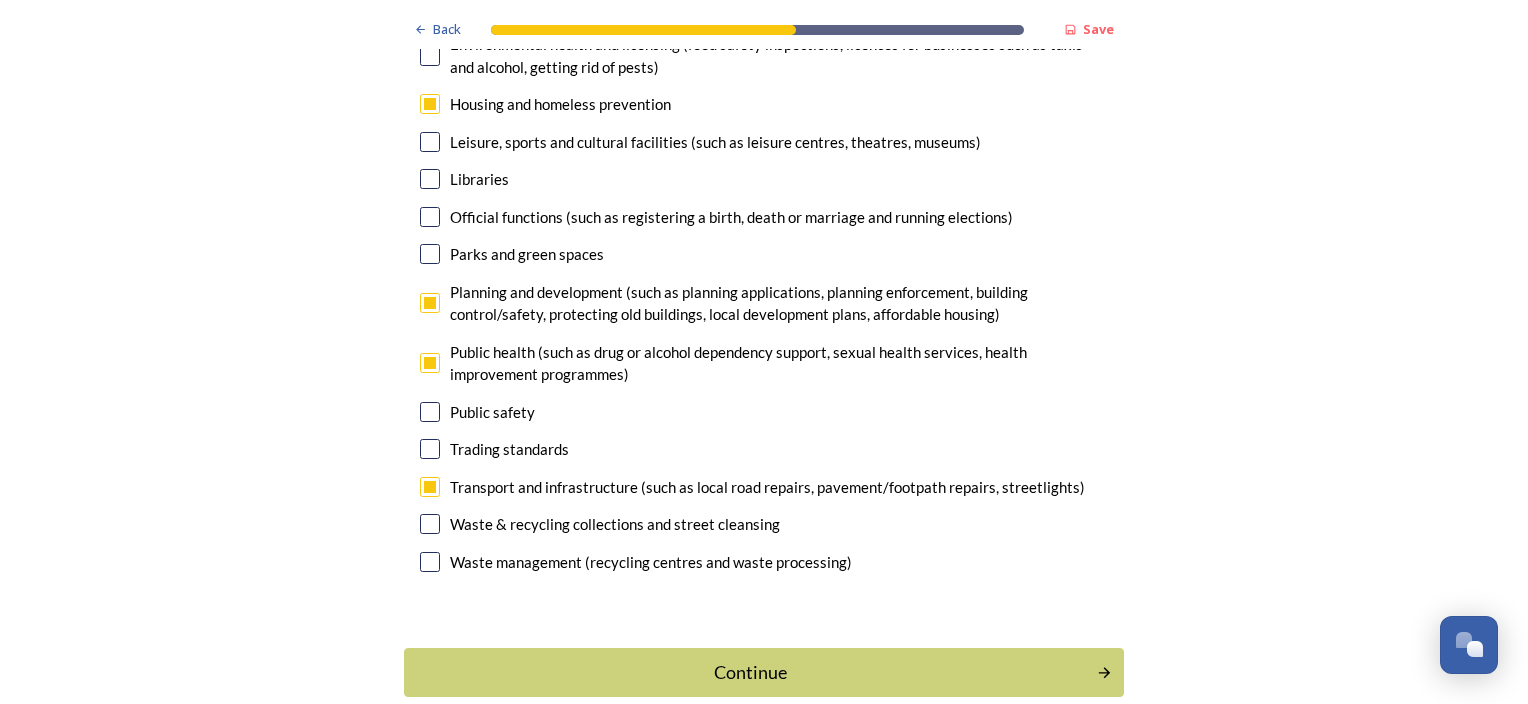 scroll, scrollTop: 6105, scrollLeft: 0, axis: vertical 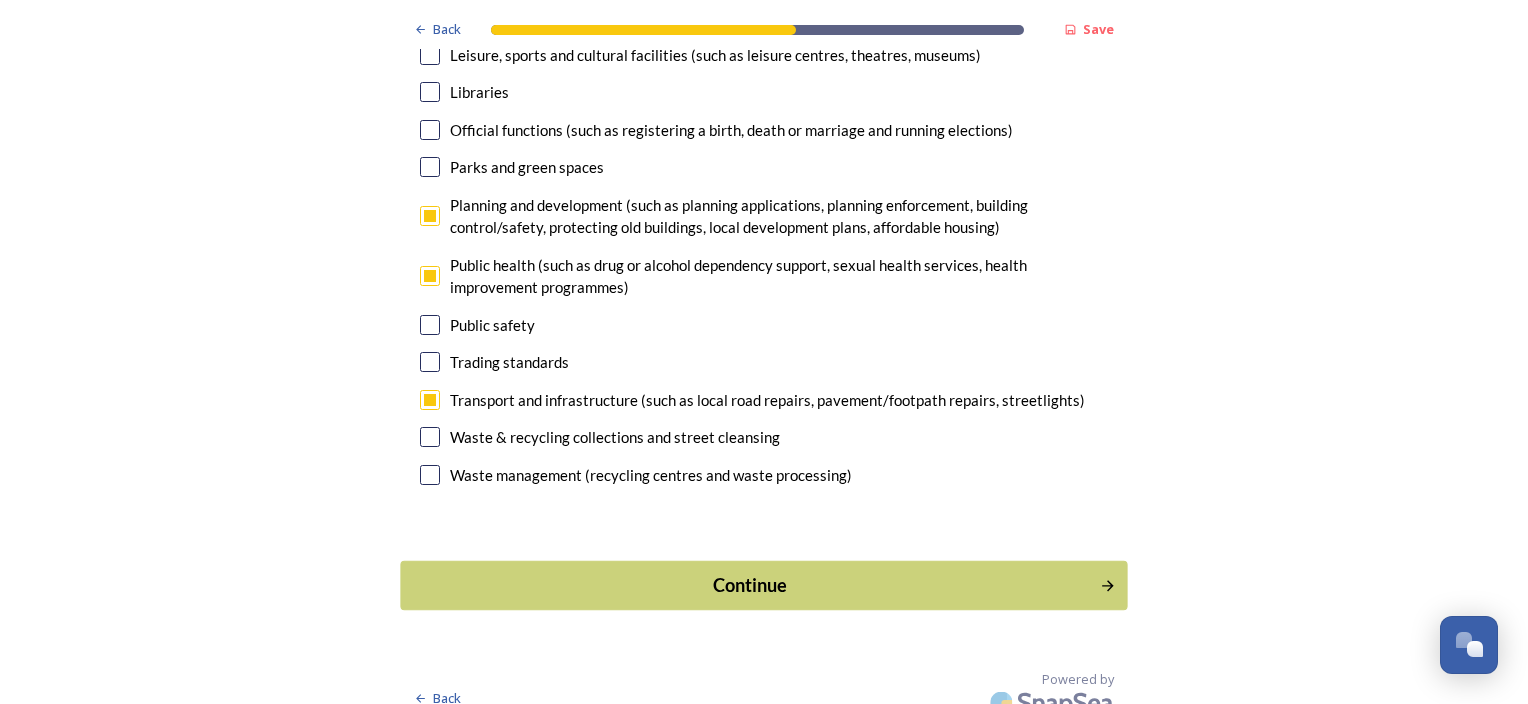click on "Continue" at bounding box center (750, 585) 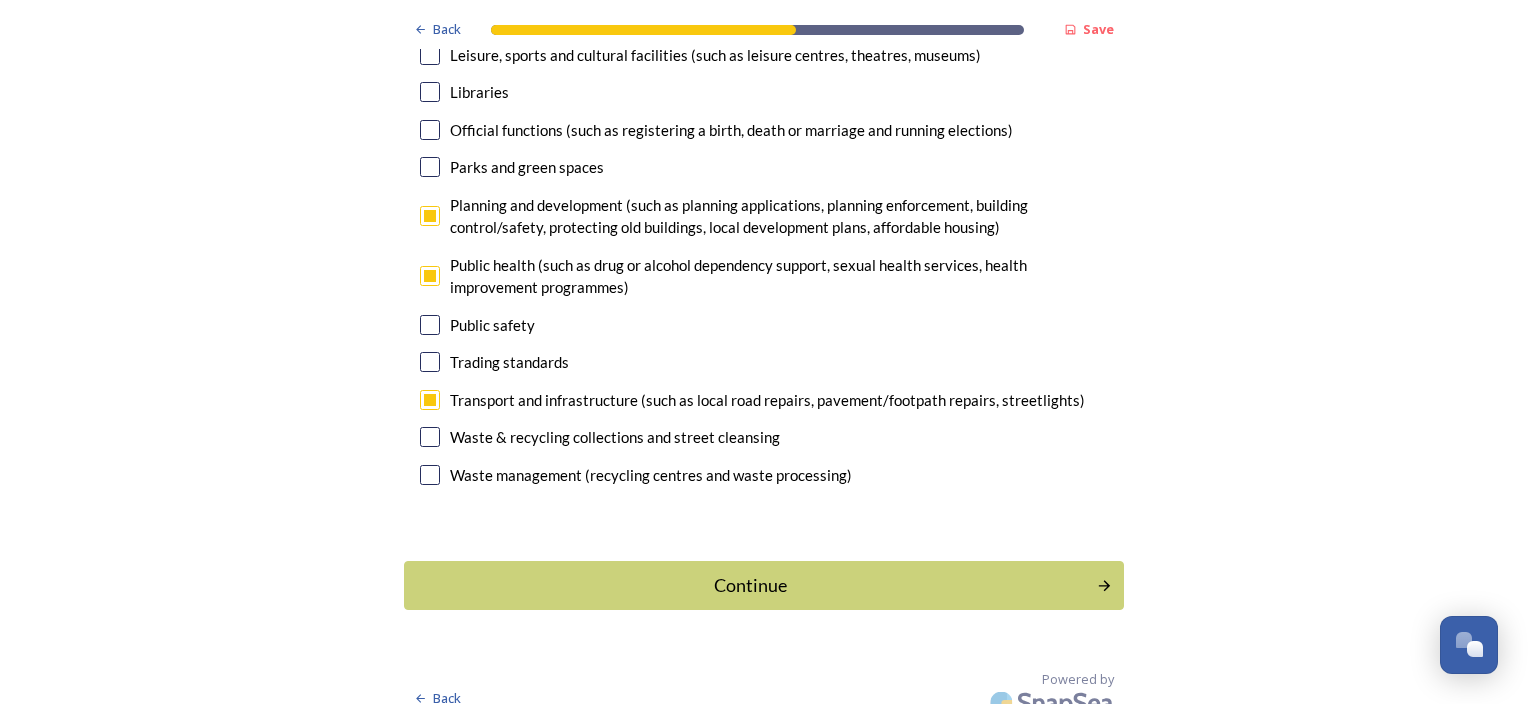 scroll, scrollTop: 0, scrollLeft: 0, axis: both 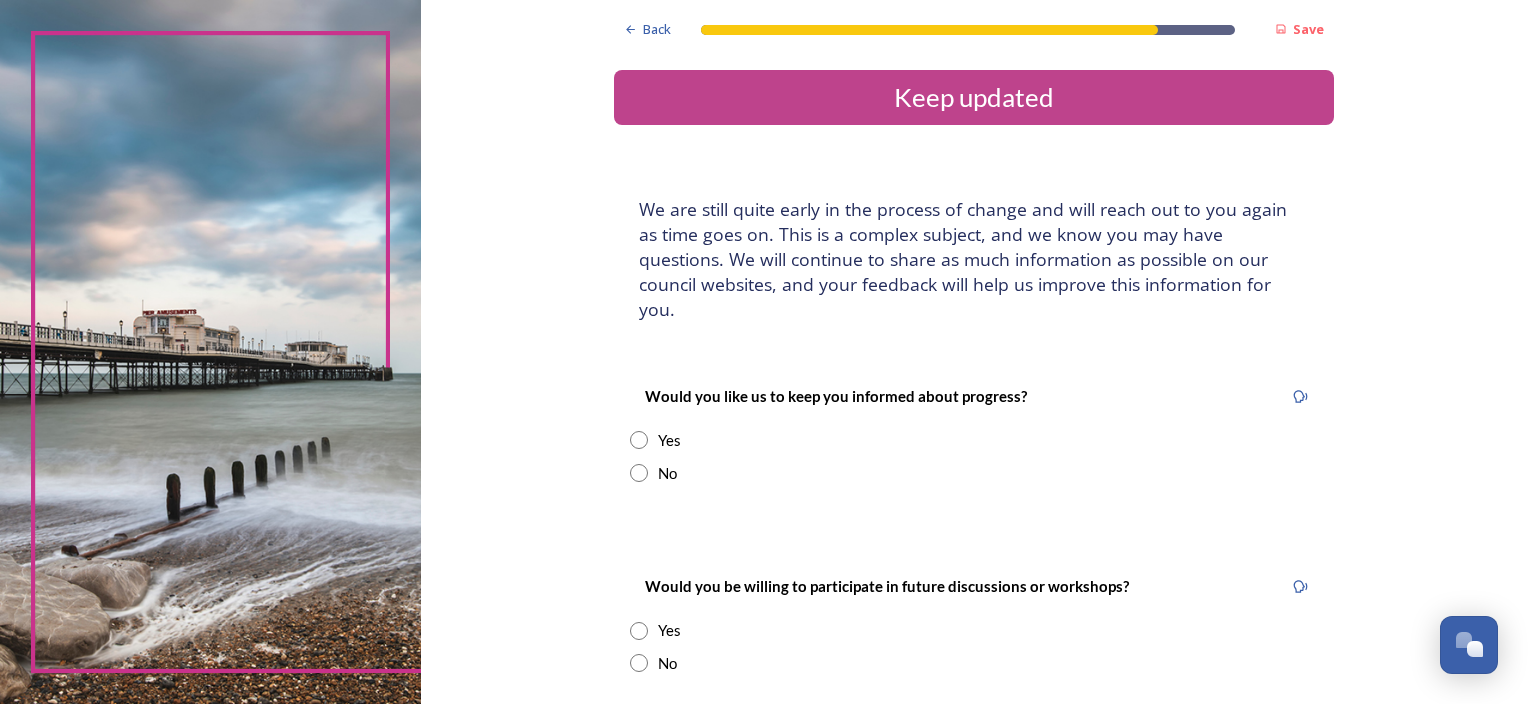click at bounding box center (639, 440) 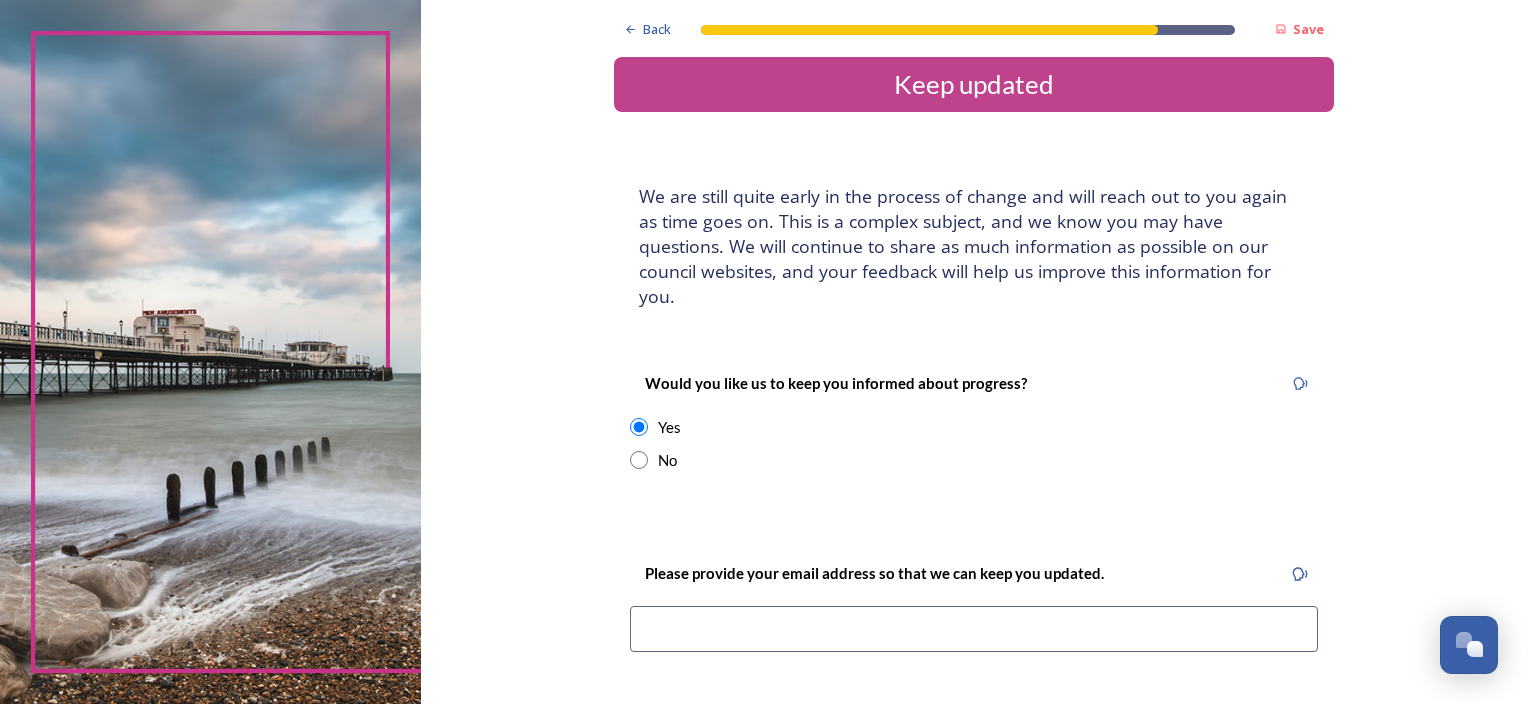 scroll, scrollTop: 0, scrollLeft: 0, axis: both 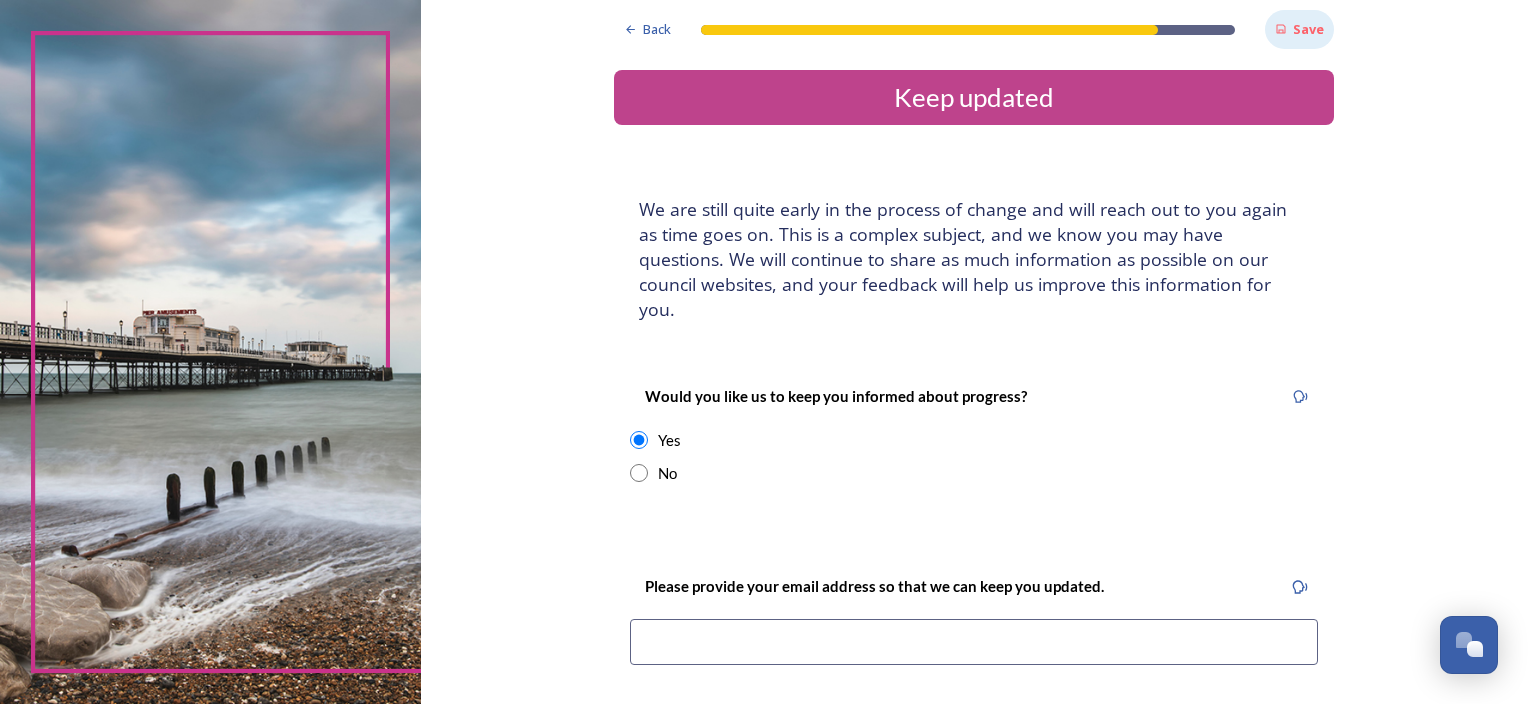 click on "Save" at bounding box center (1308, 29) 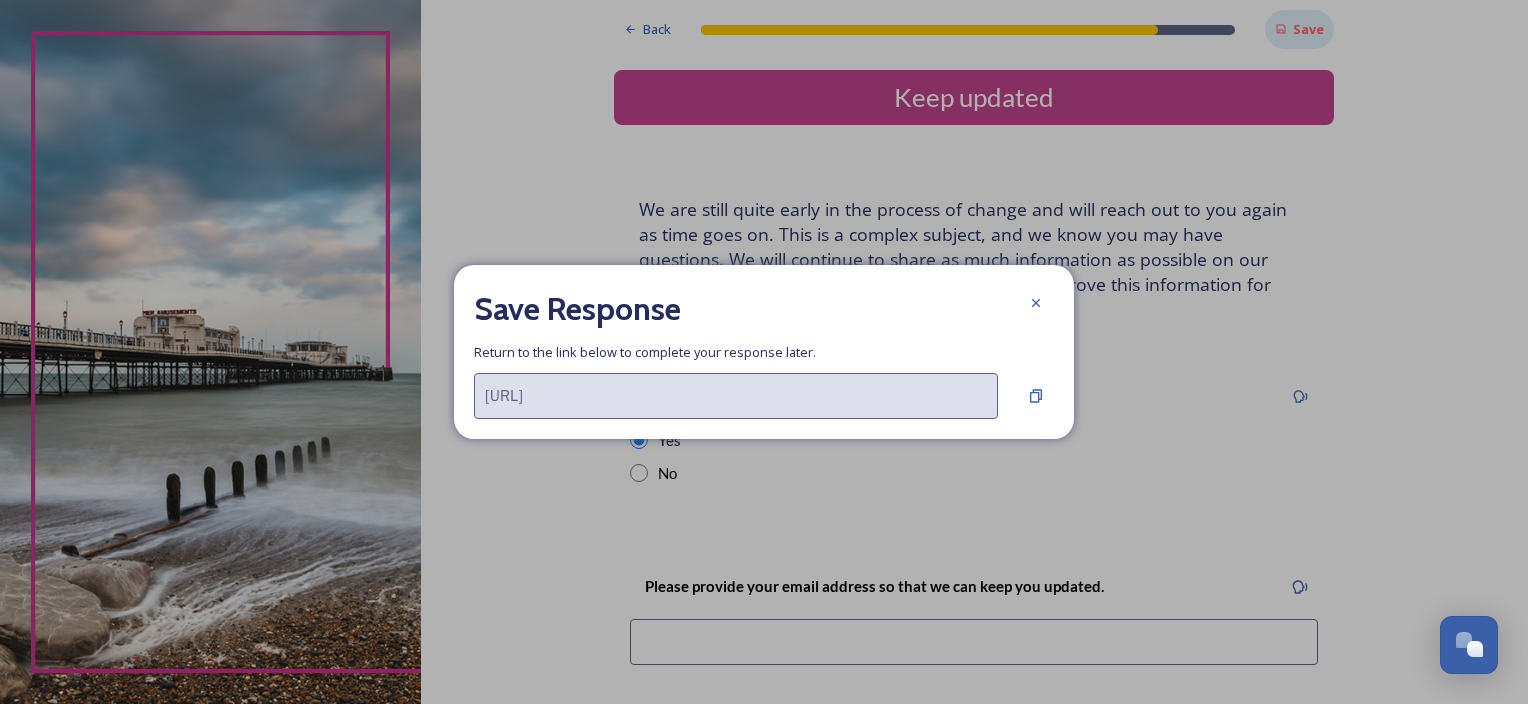 scroll, scrollTop: 0, scrollLeft: 389, axis: horizontal 